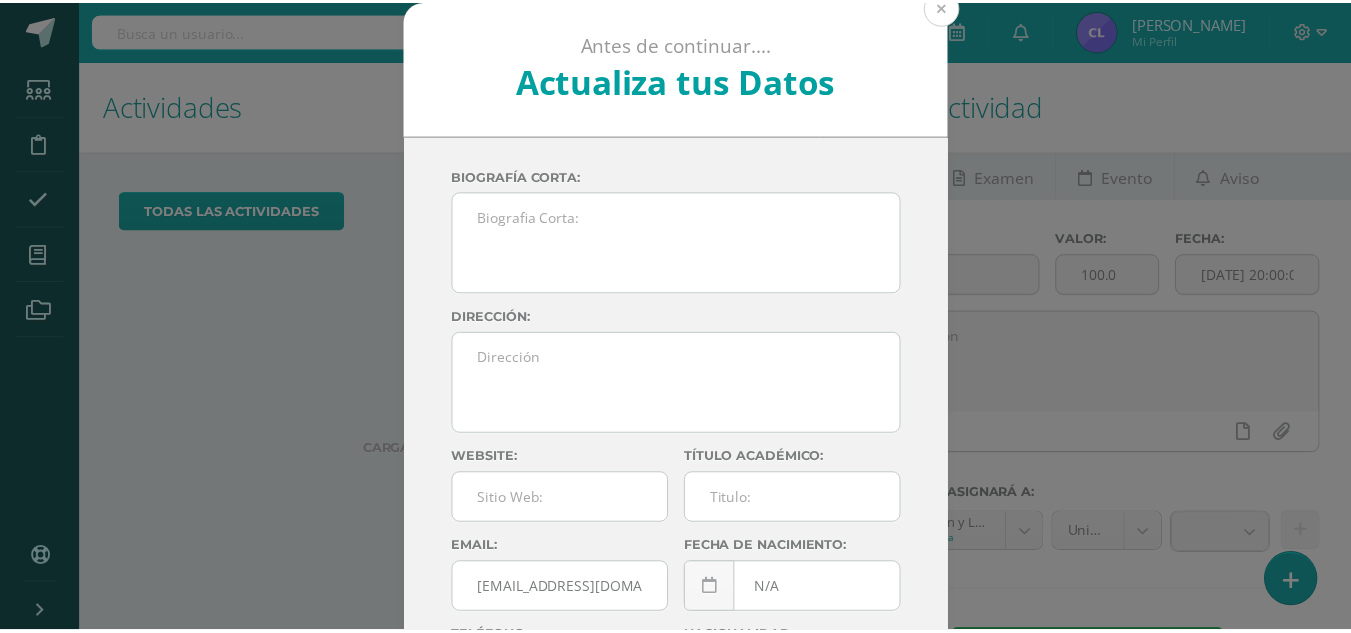 scroll, scrollTop: 0, scrollLeft: 0, axis: both 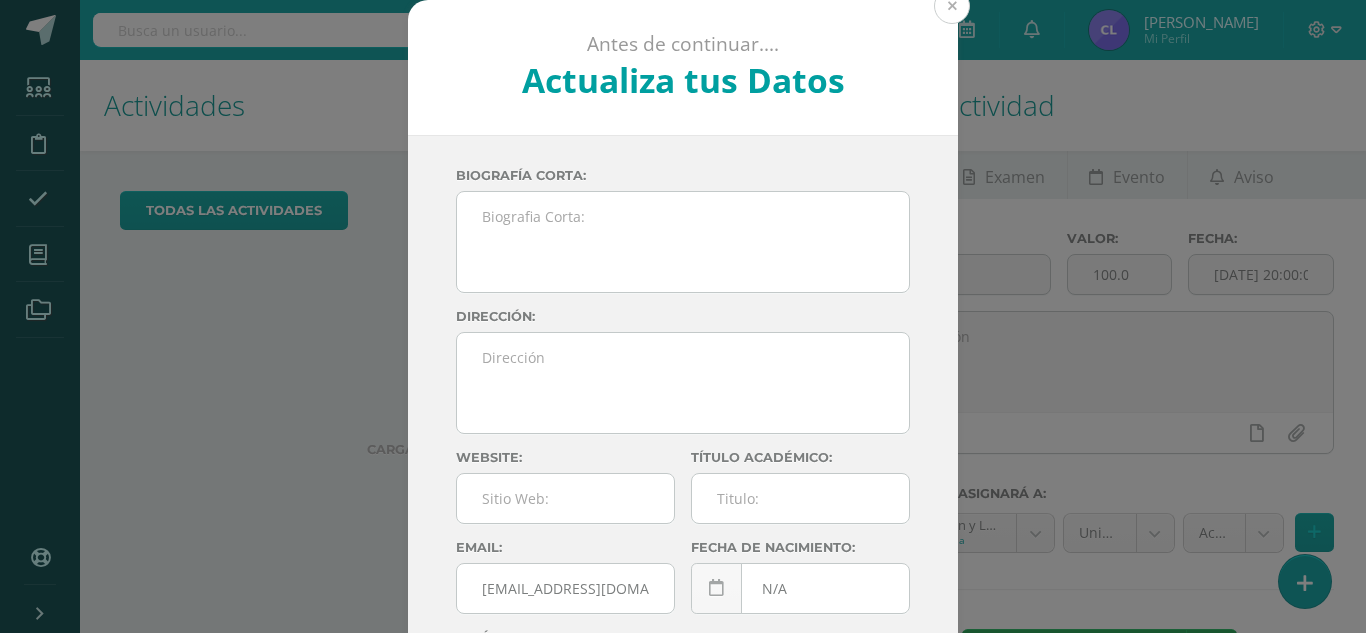 click at bounding box center [952, 6] 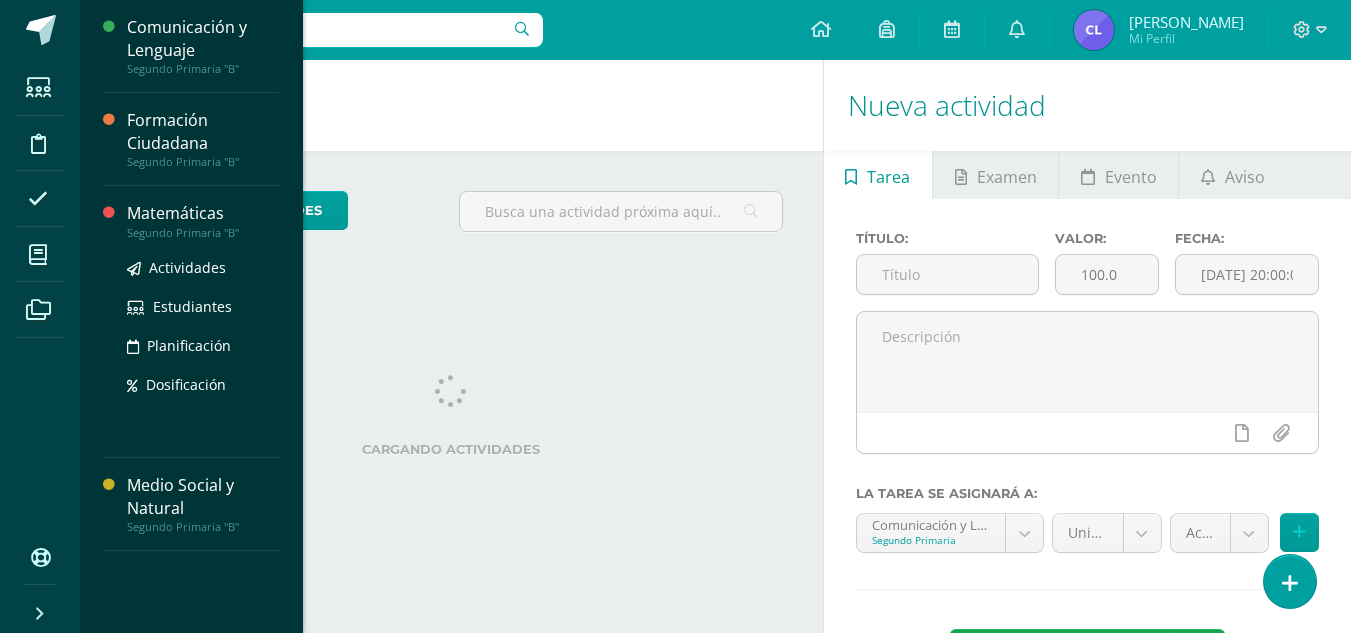 click on "Matemáticas" at bounding box center [203, 213] 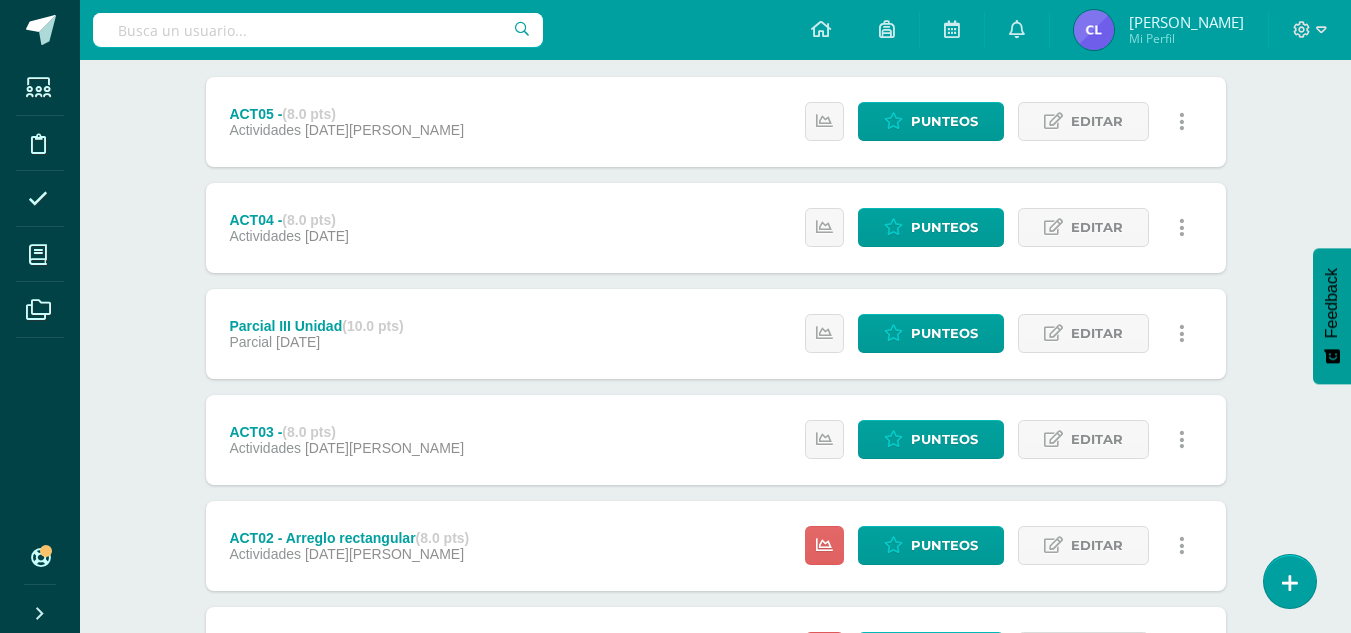 scroll, scrollTop: 453, scrollLeft: 0, axis: vertical 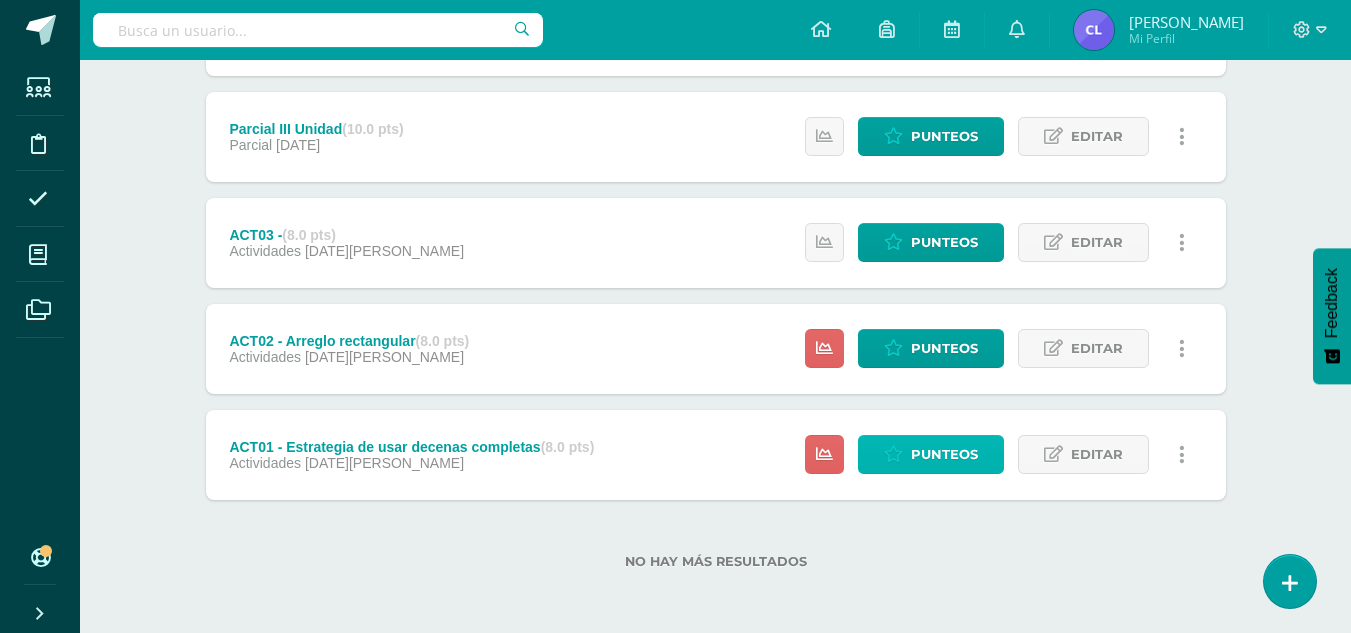 click on "Punteos" at bounding box center [944, 454] 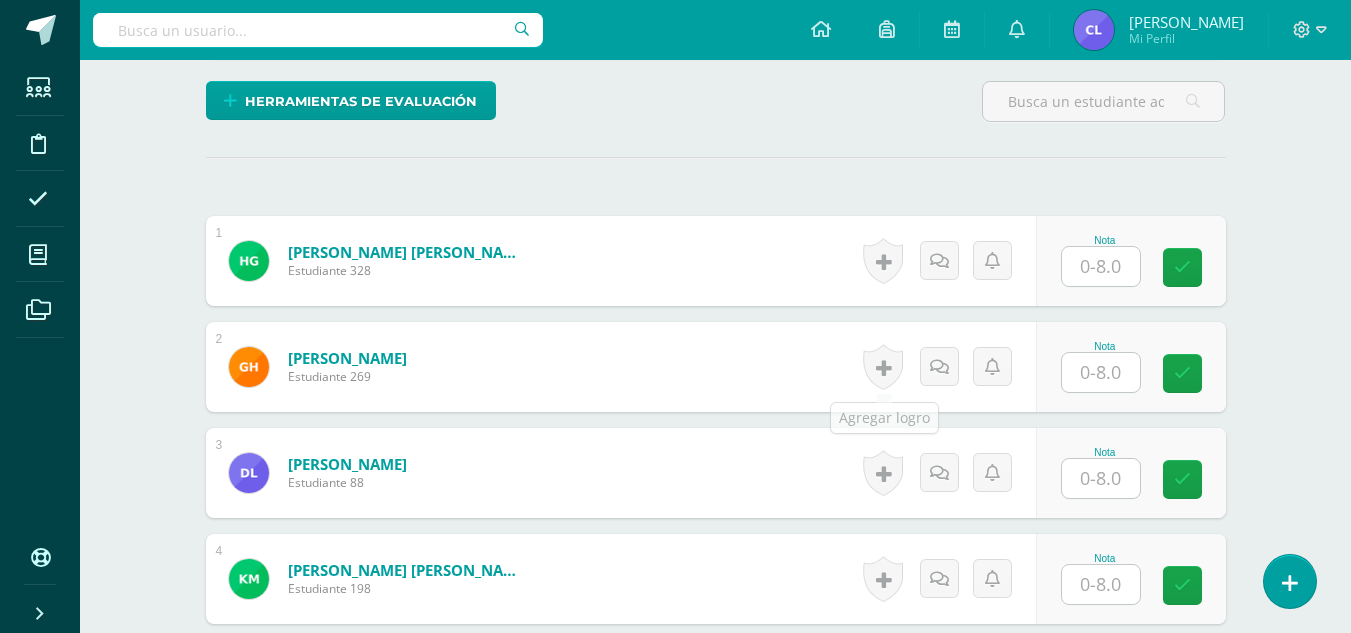 scroll, scrollTop: 579, scrollLeft: 0, axis: vertical 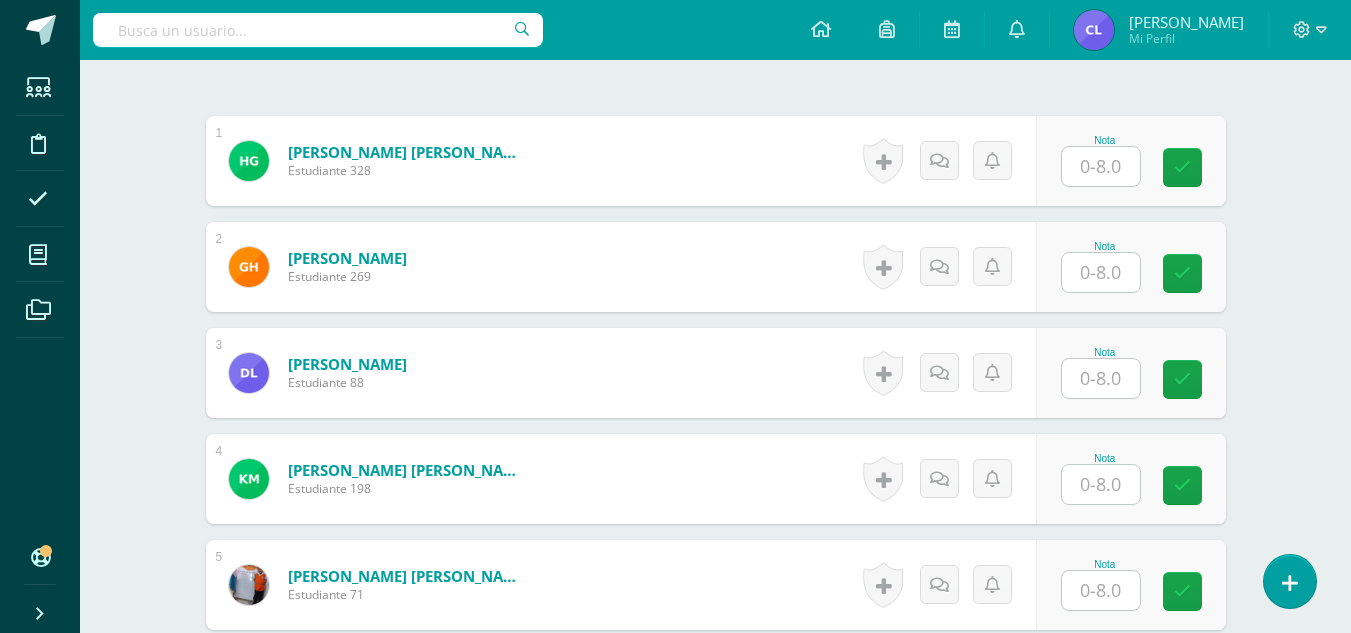 click at bounding box center (1101, 166) 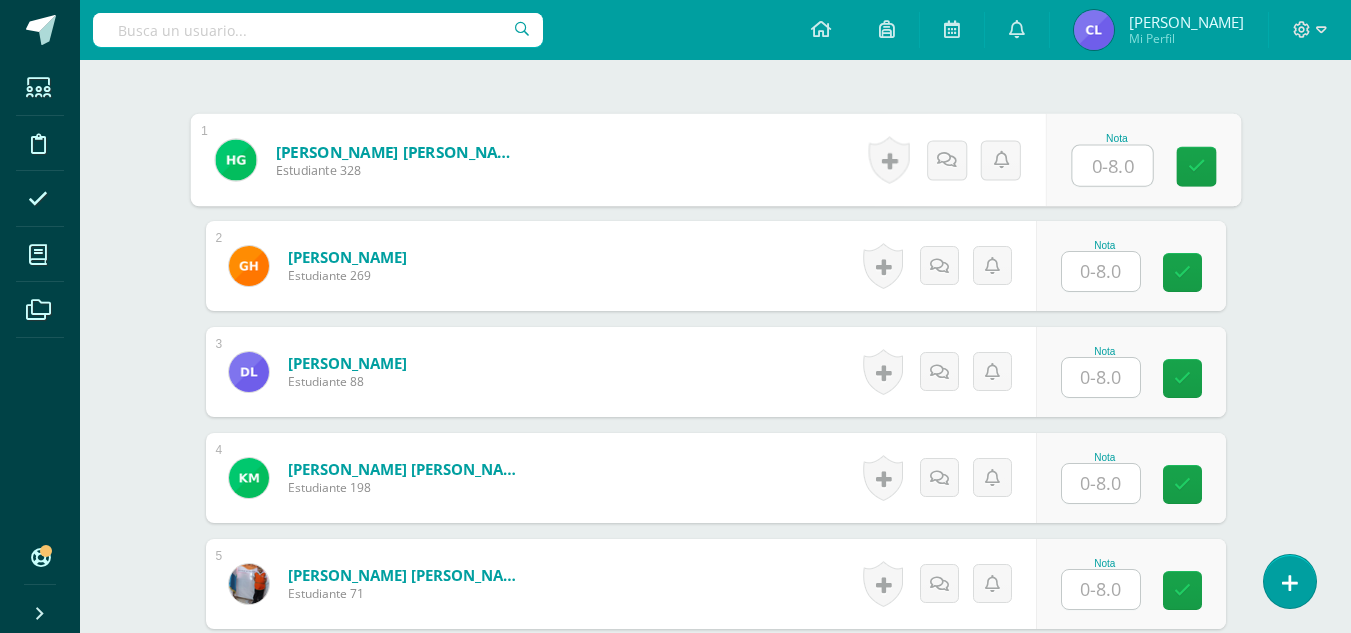 scroll, scrollTop: 581, scrollLeft: 0, axis: vertical 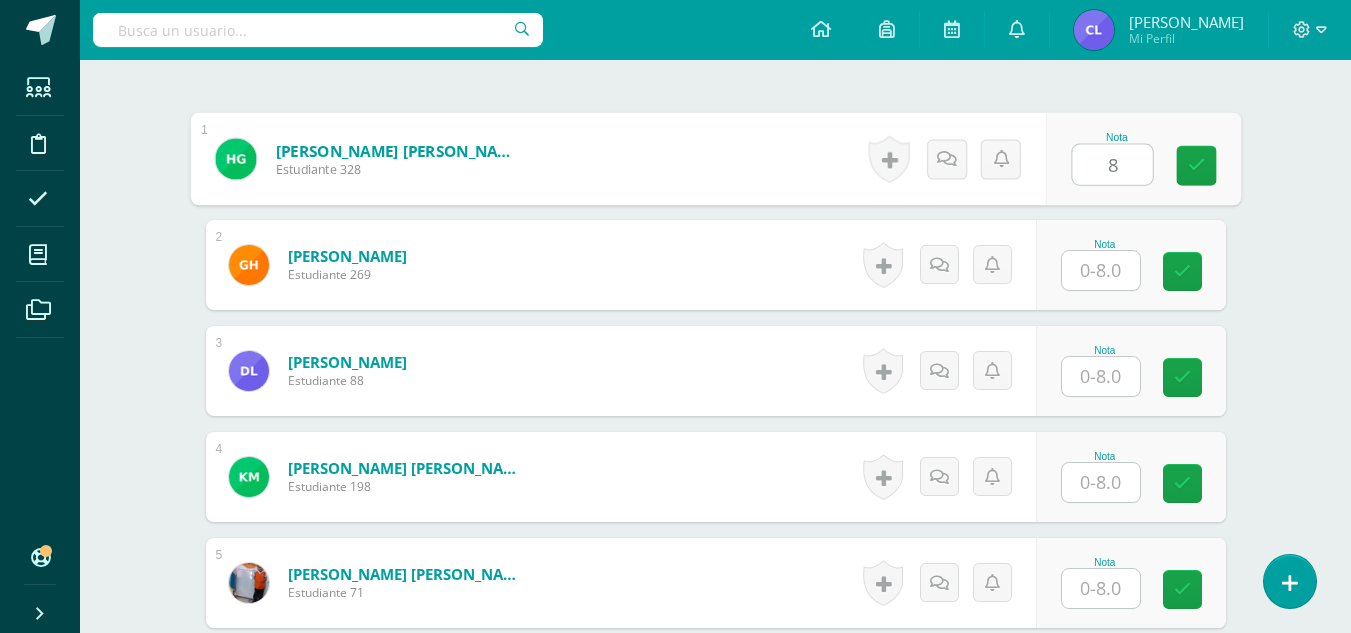type on "8" 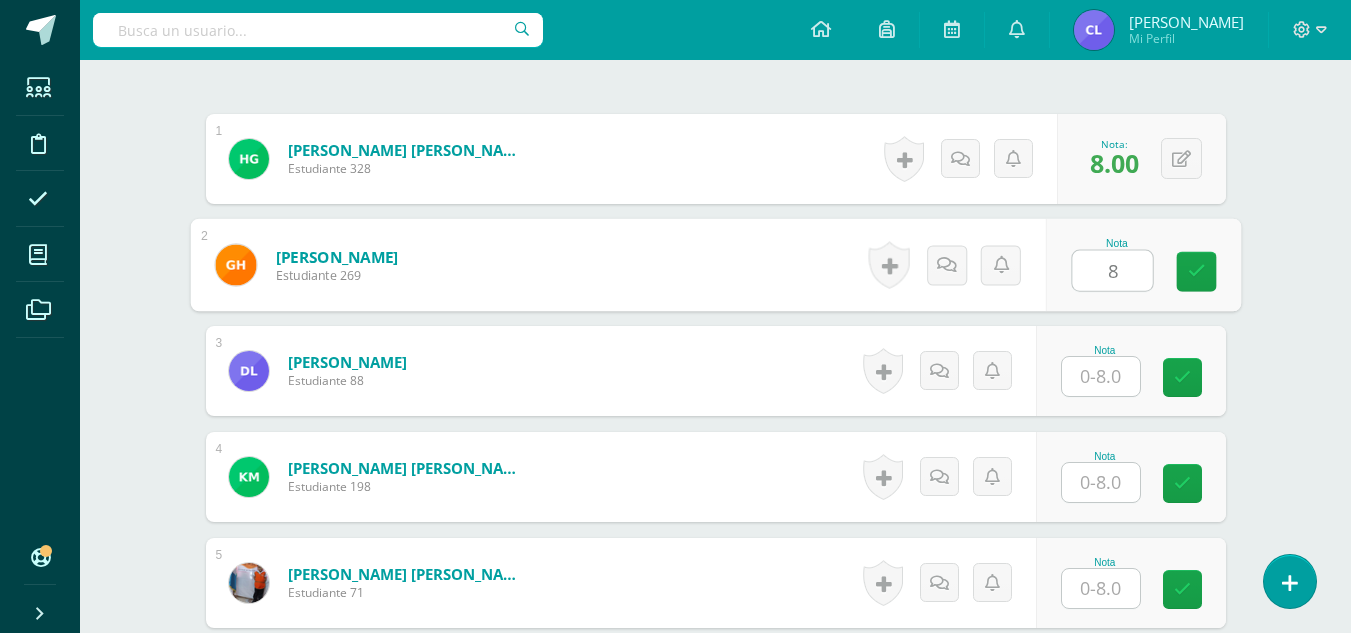 type on "8" 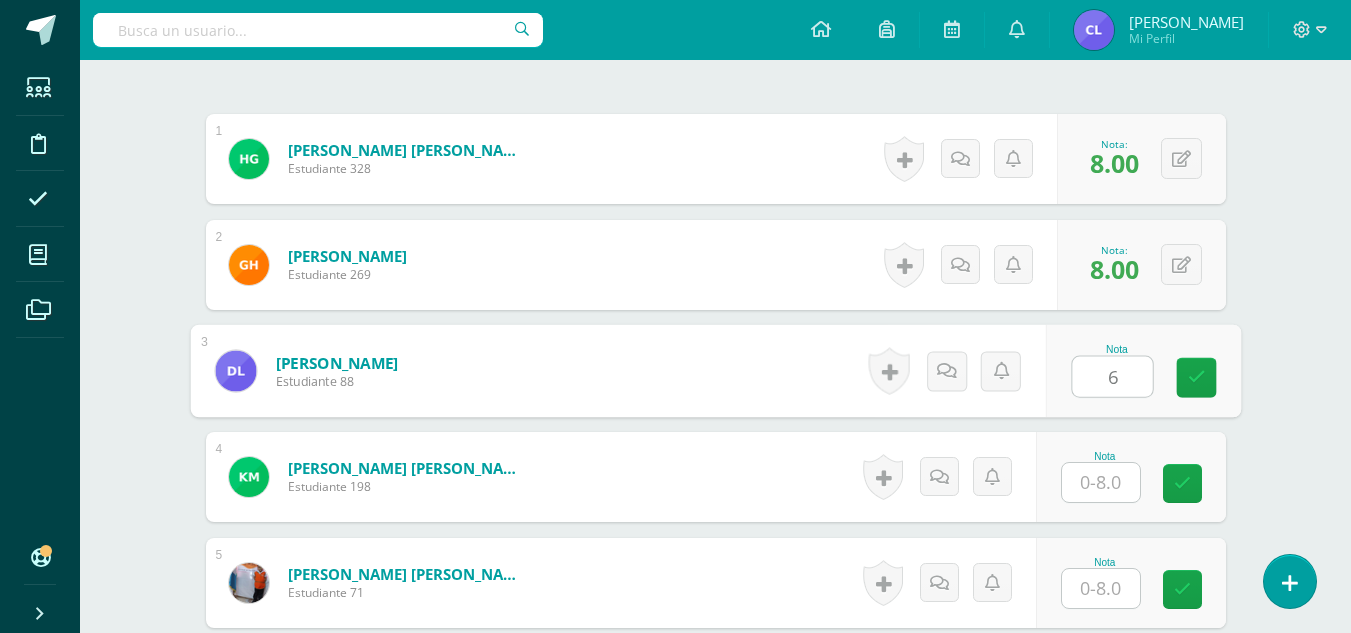 type on "6" 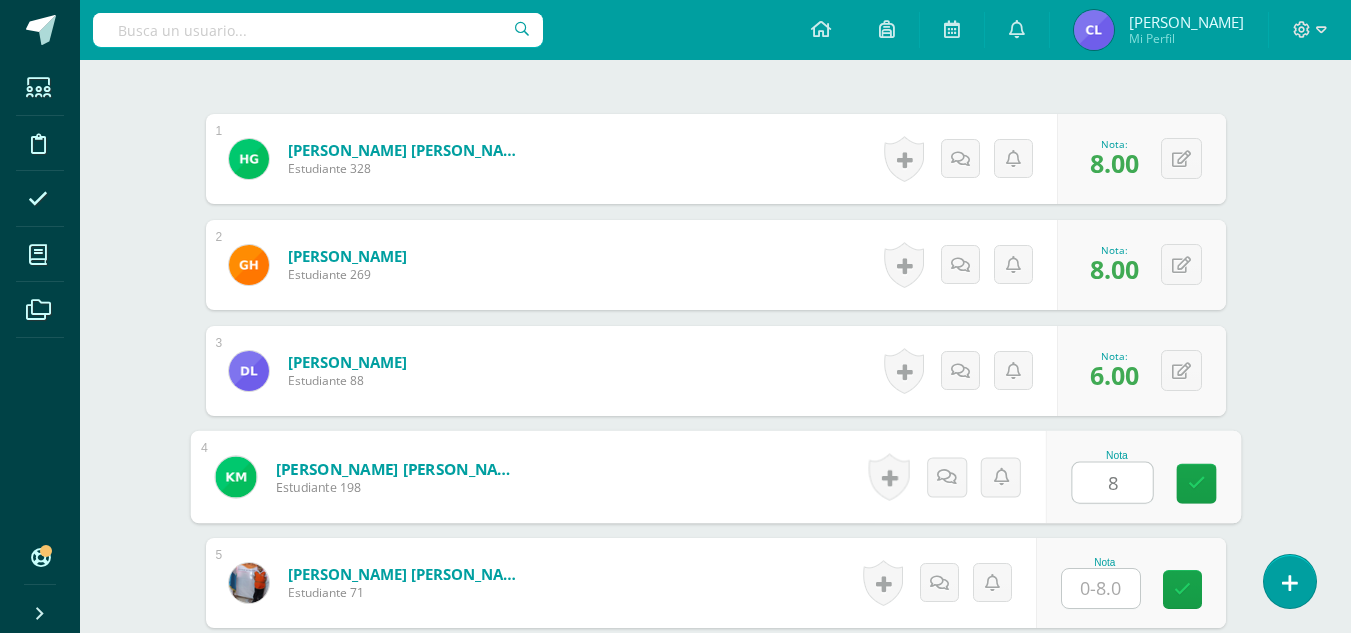 type on "8" 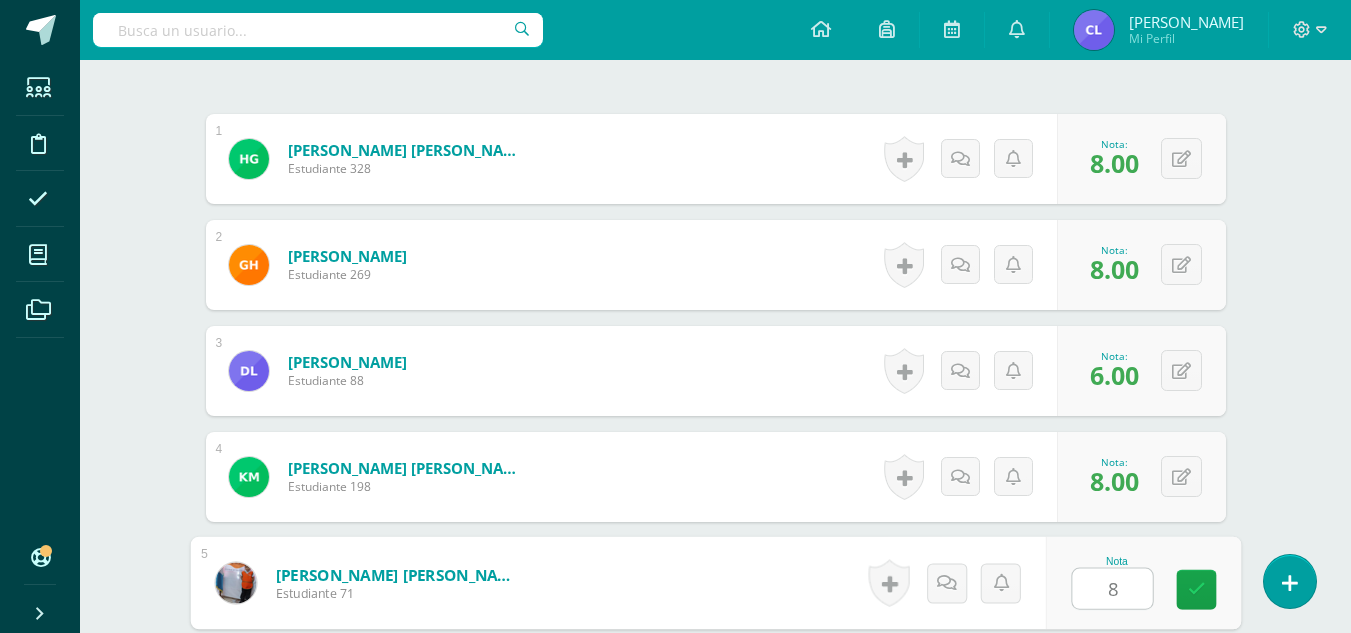 type on "8" 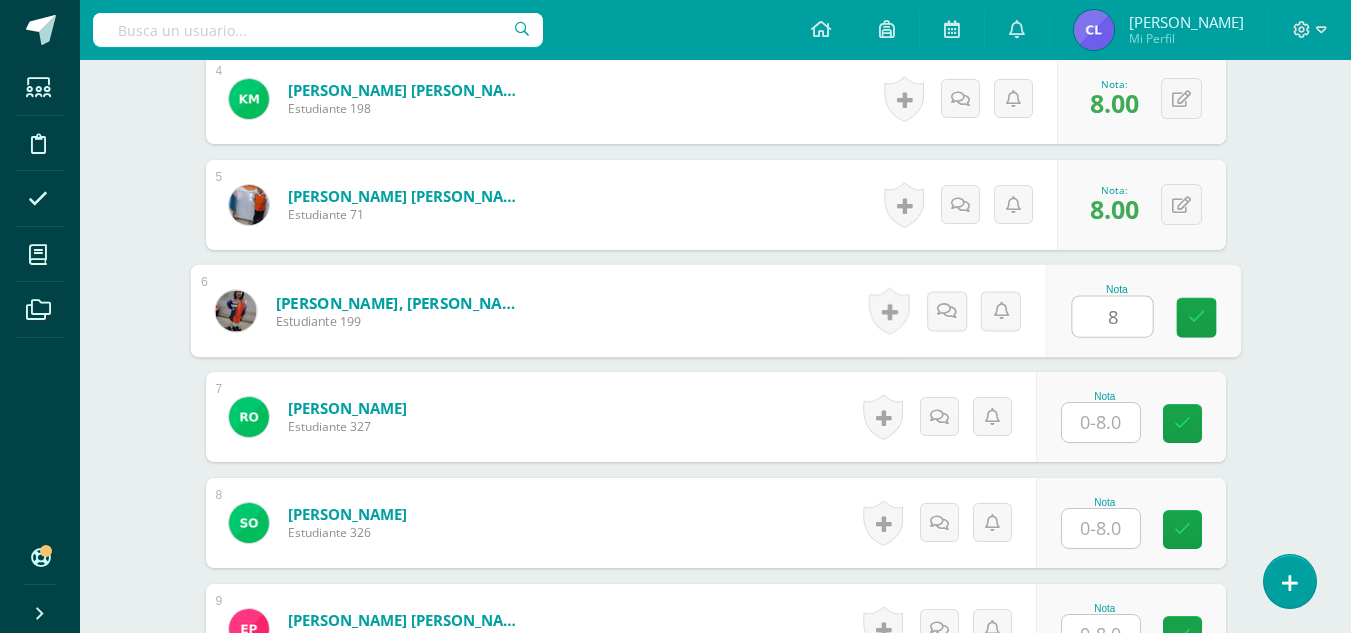 type on "8" 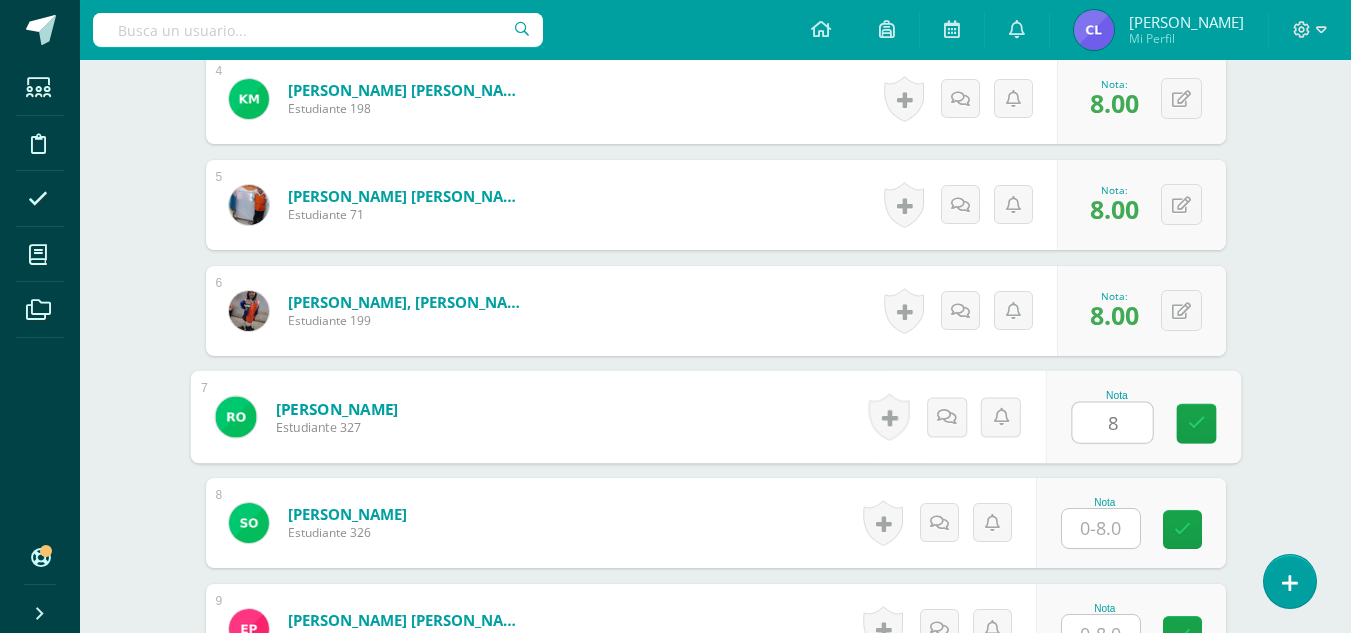 type on "8" 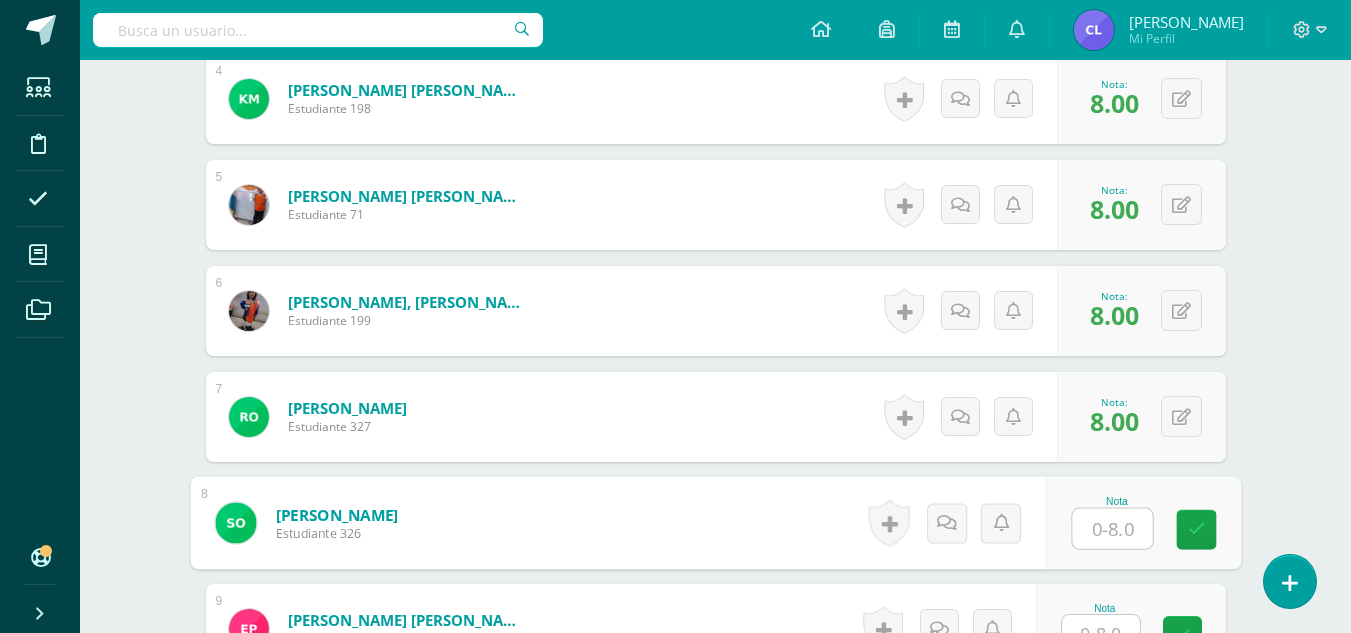 type on "5" 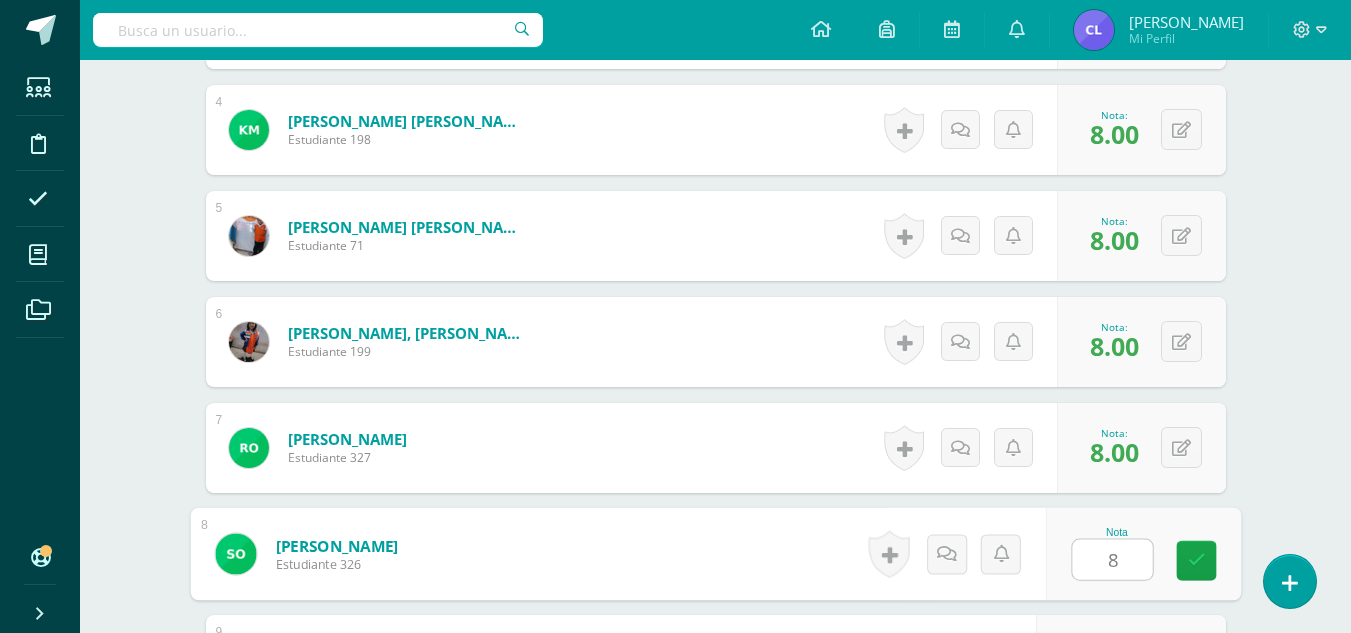 scroll, scrollTop: 959, scrollLeft: 0, axis: vertical 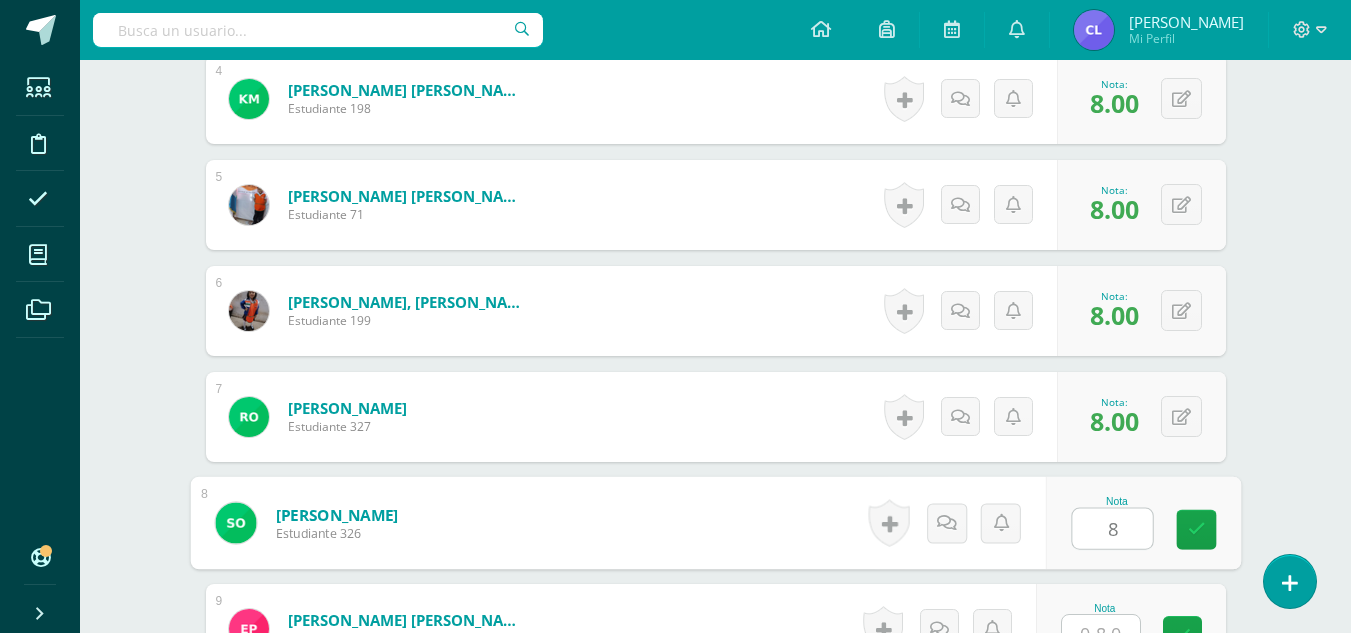 type on "8" 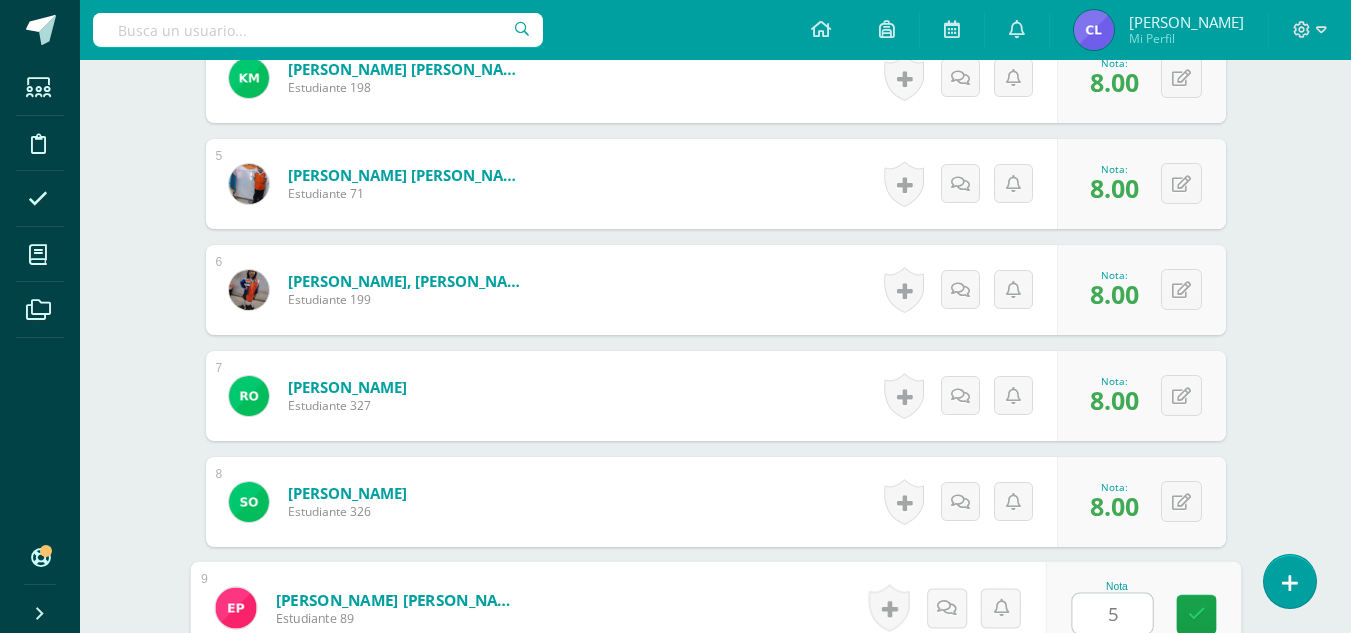 type on "5" 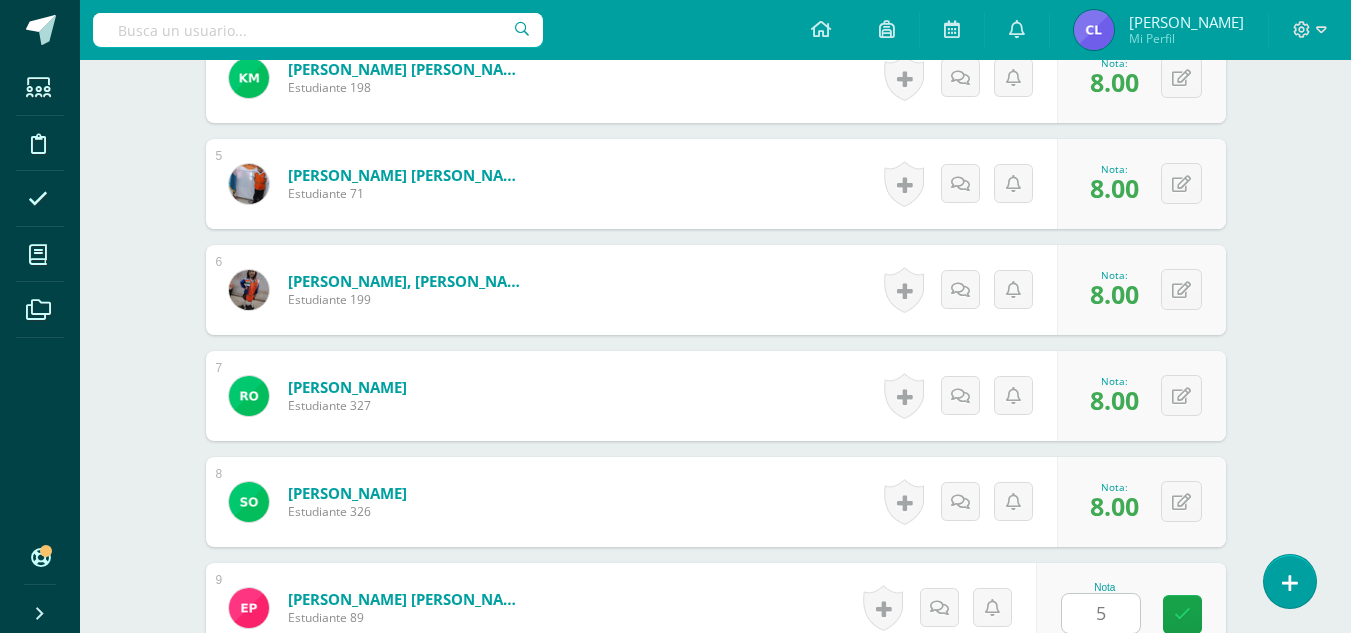 scroll, scrollTop: 1383, scrollLeft: 0, axis: vertical 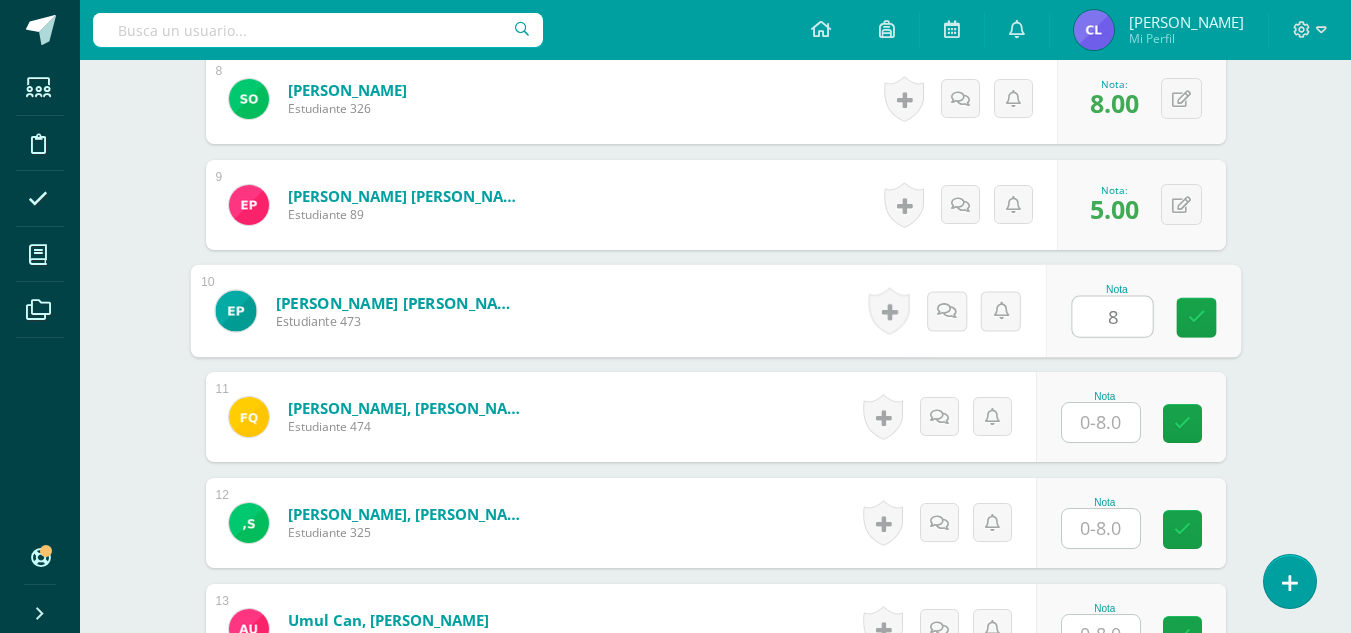 type on "8" 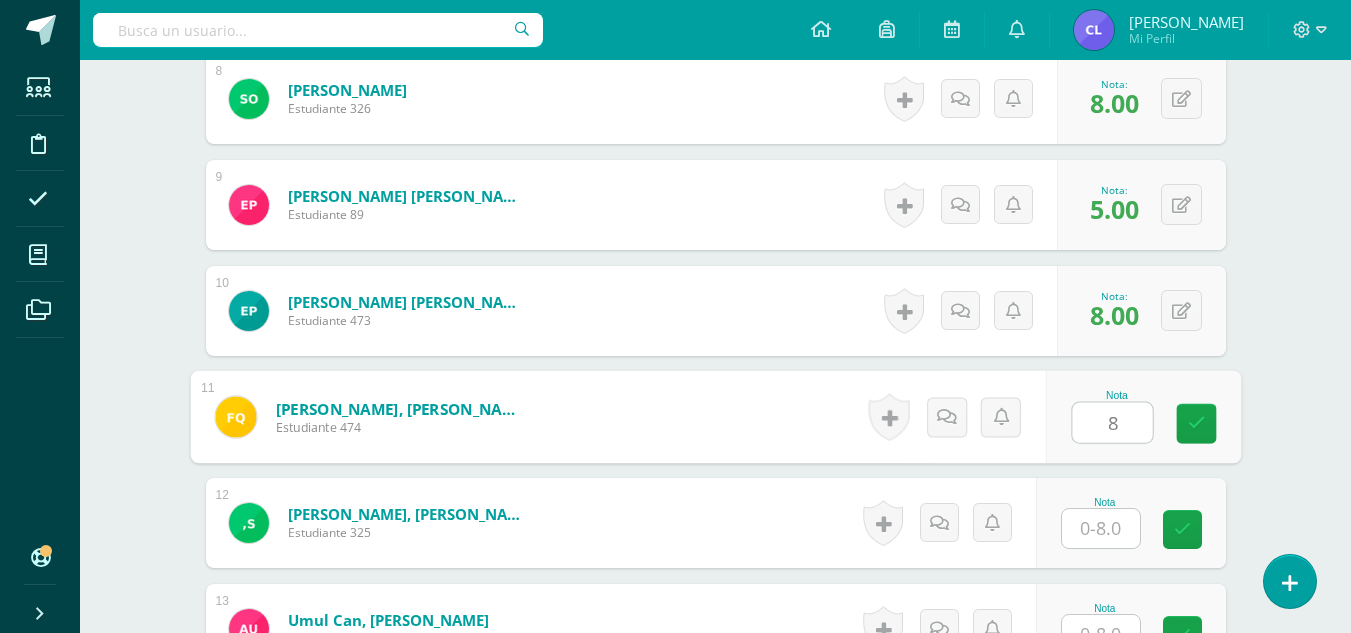 type on "8" 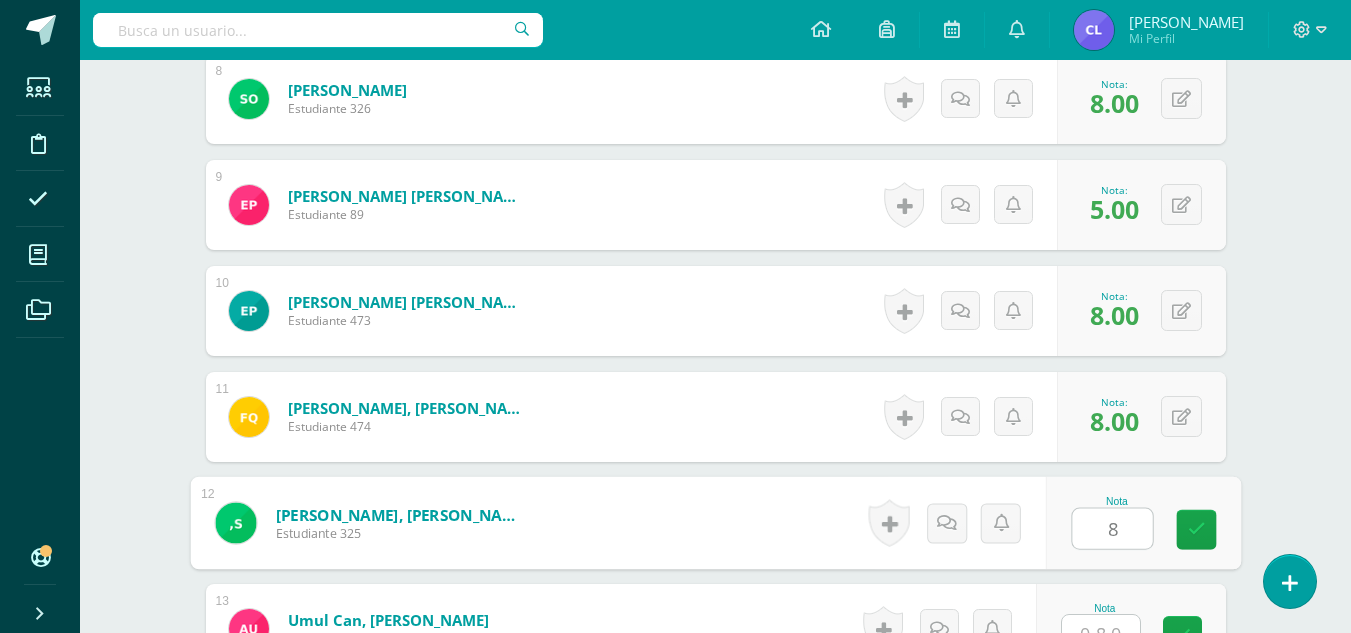 type on "8" 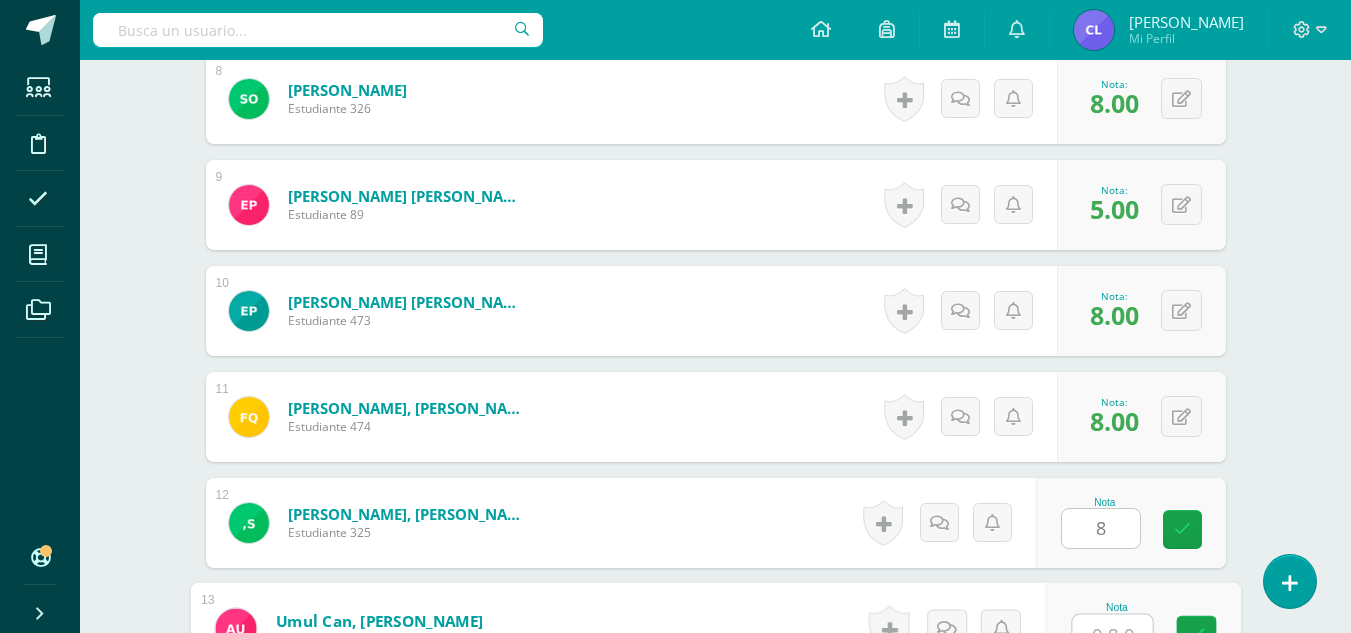 scroll, scrollTop: 1404, scrollLeft: 0, axis: vertical 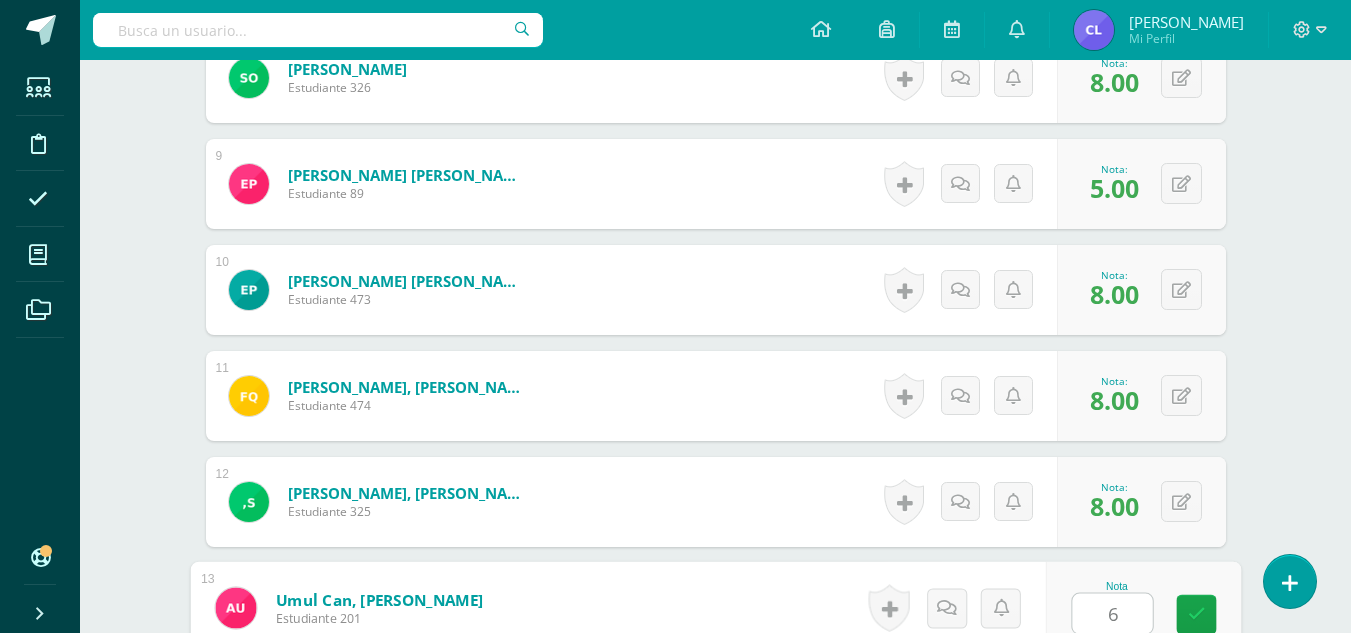 type on "6" 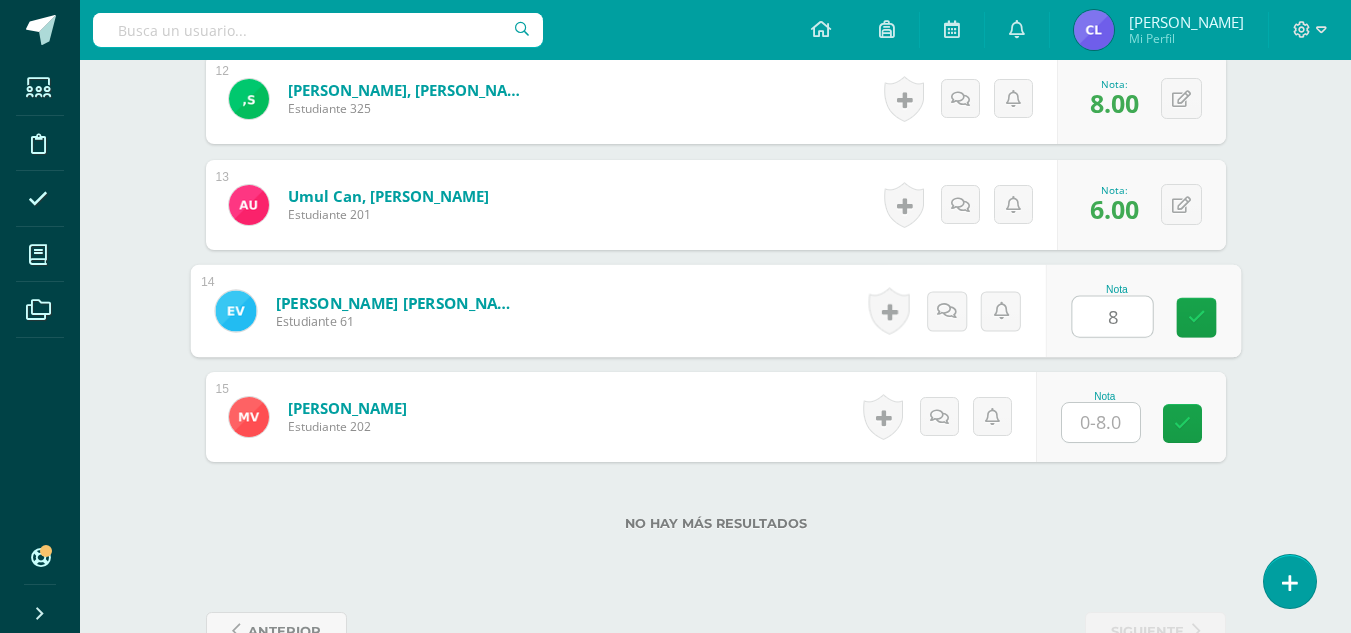 type on "8" 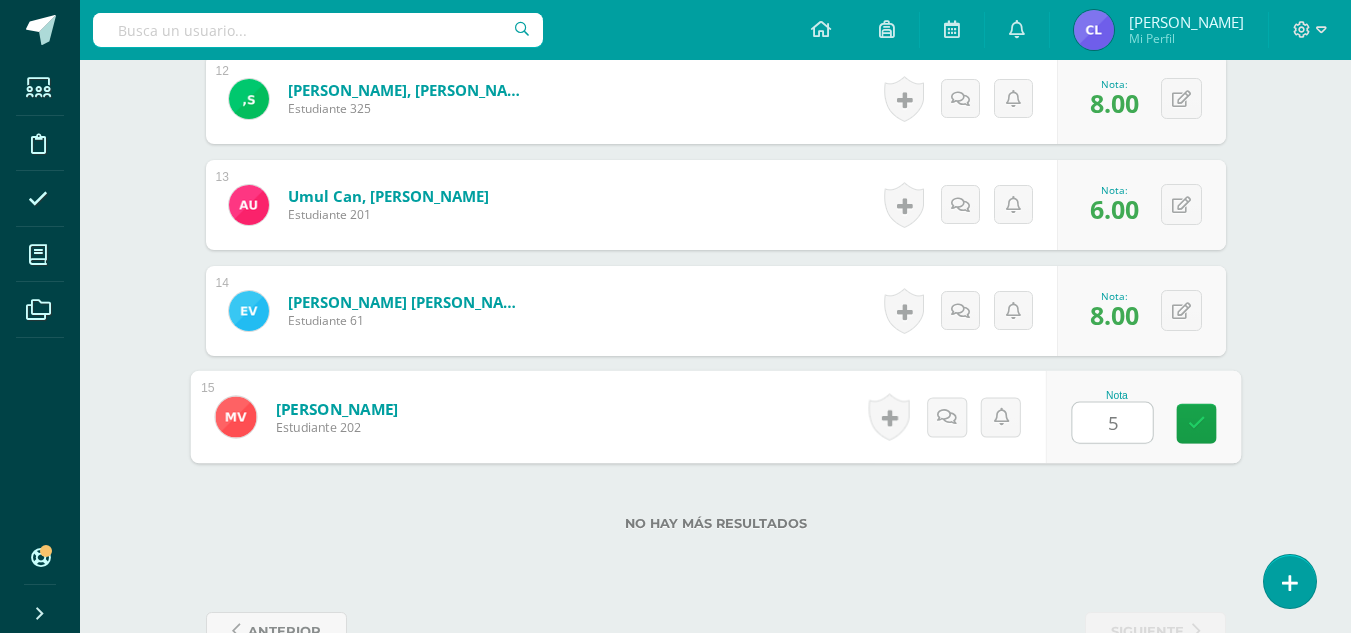 type on "5" 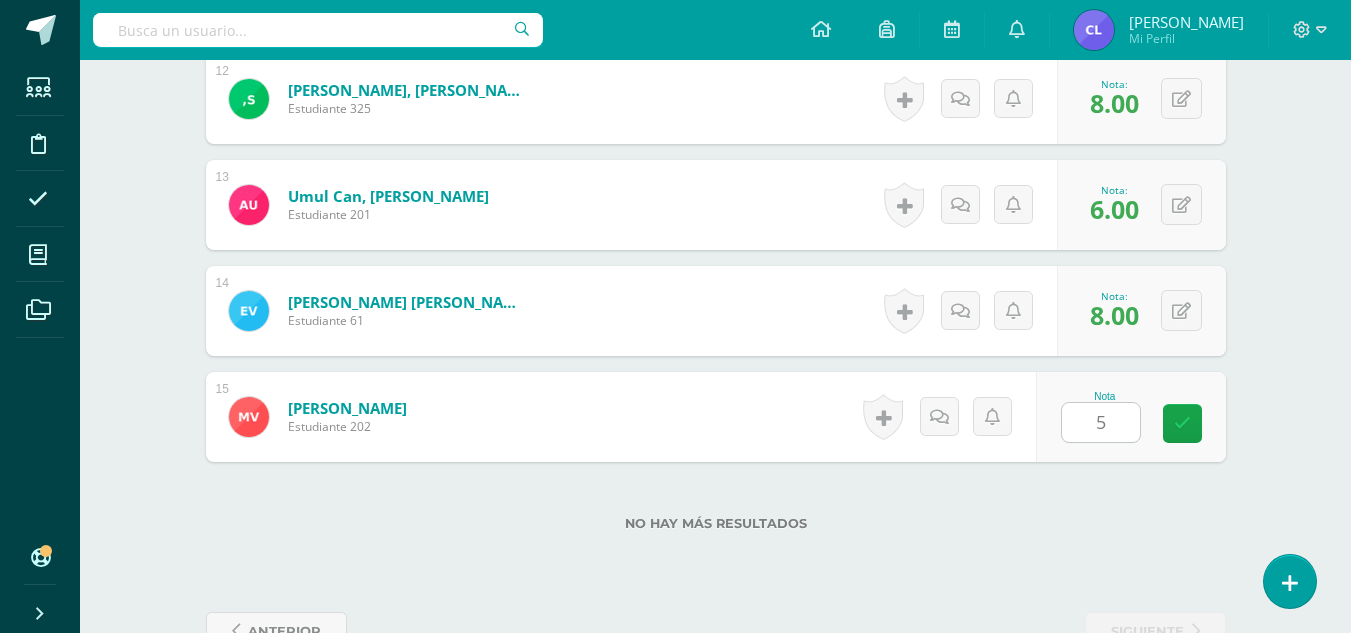click on "No hay más resultados" at bounding box center (716, 523) 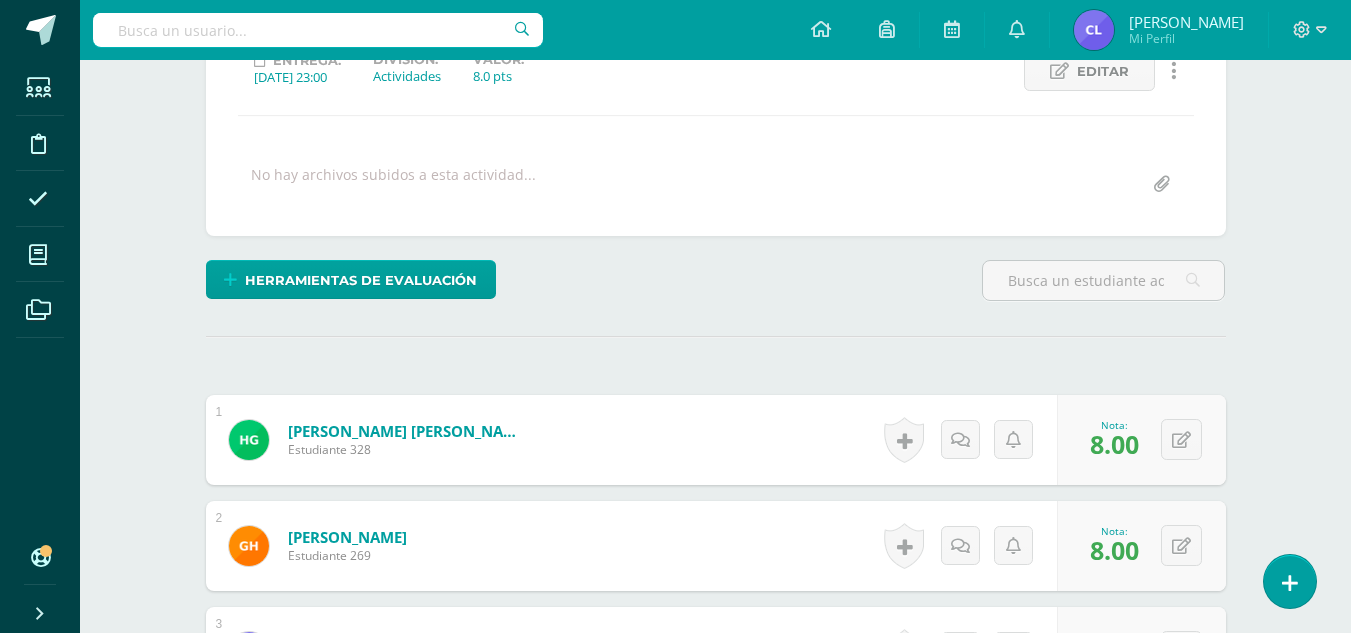 scroll, scrollTop: 0, scrollLeft: 0, axis: both 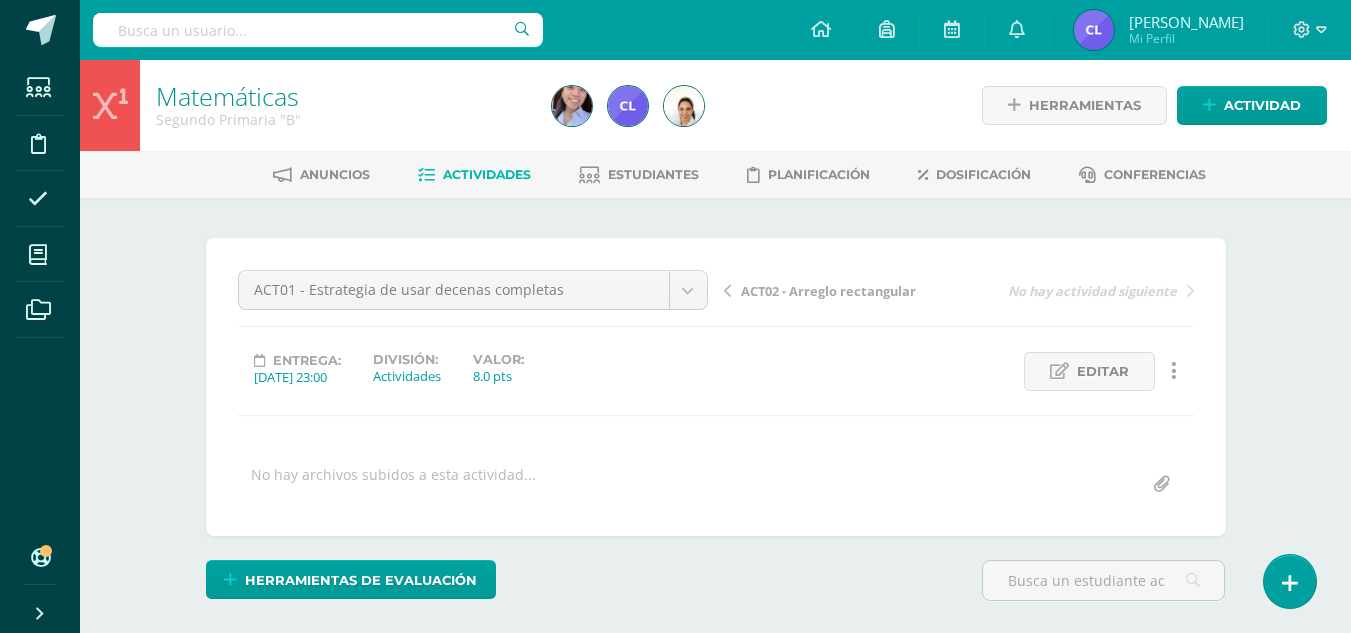 click on "Actividades" at bounding box center (487, 174) 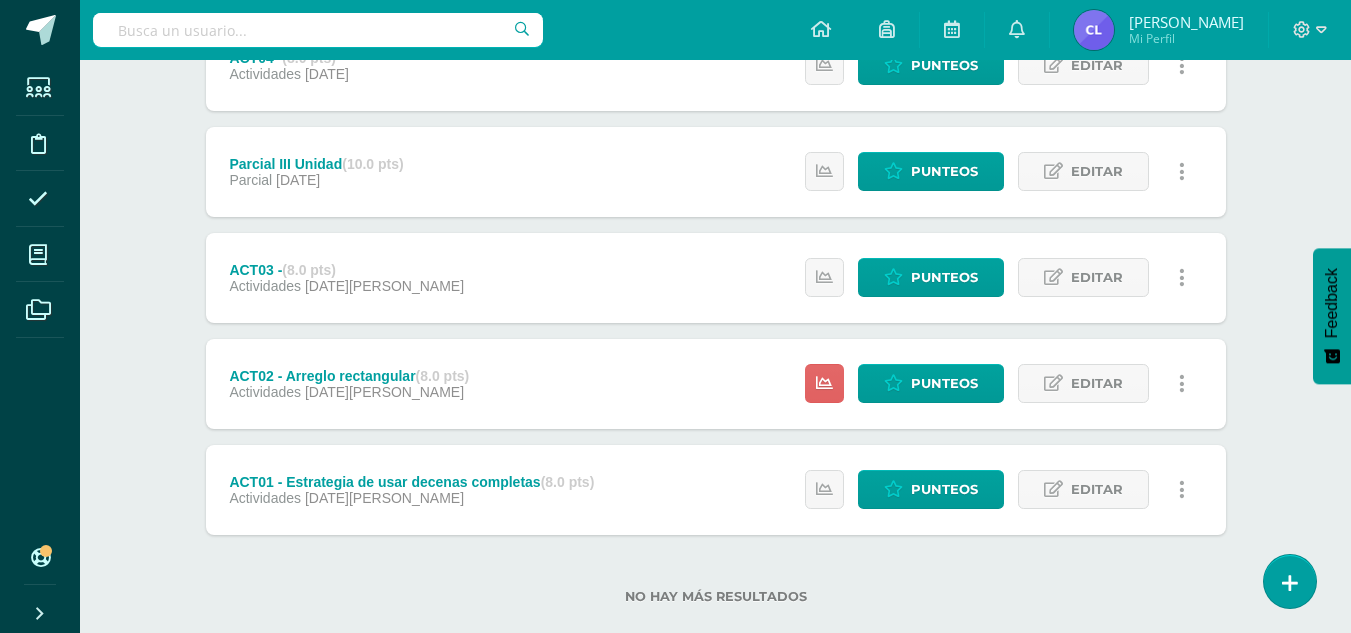 scroll, scrollTop: 453, scrollLeft: 0, axis: vertical 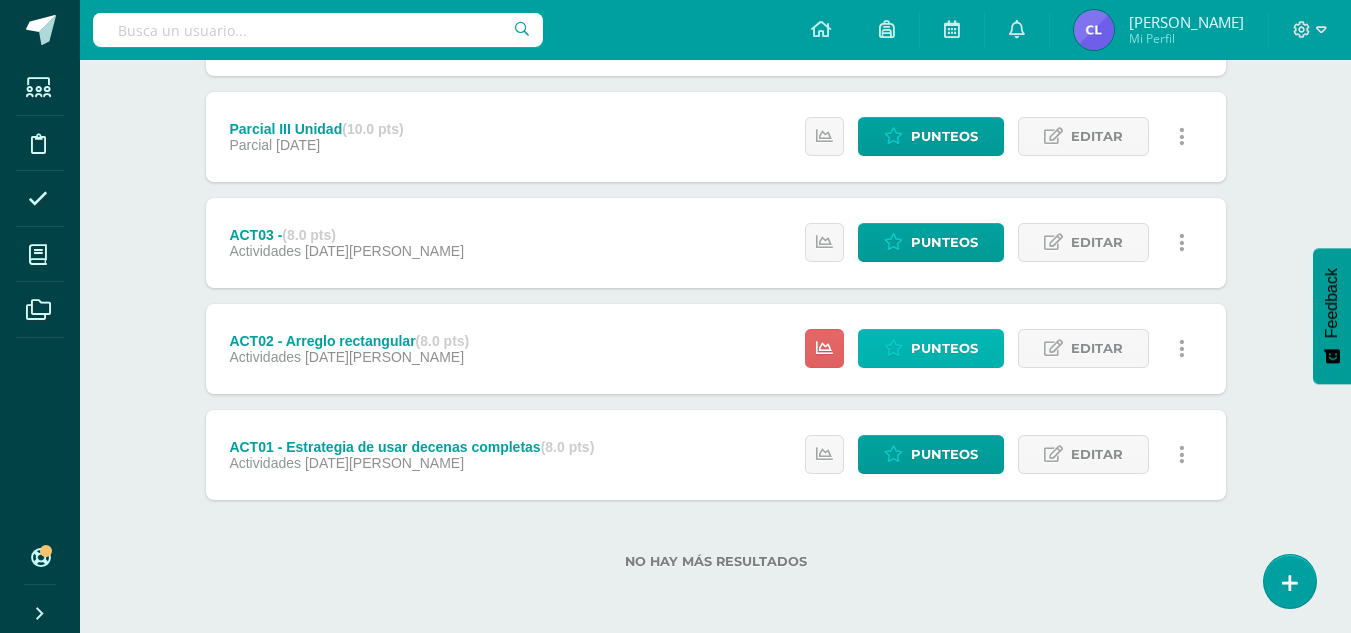 click on "Punteos" at bounding box center [944, 348] 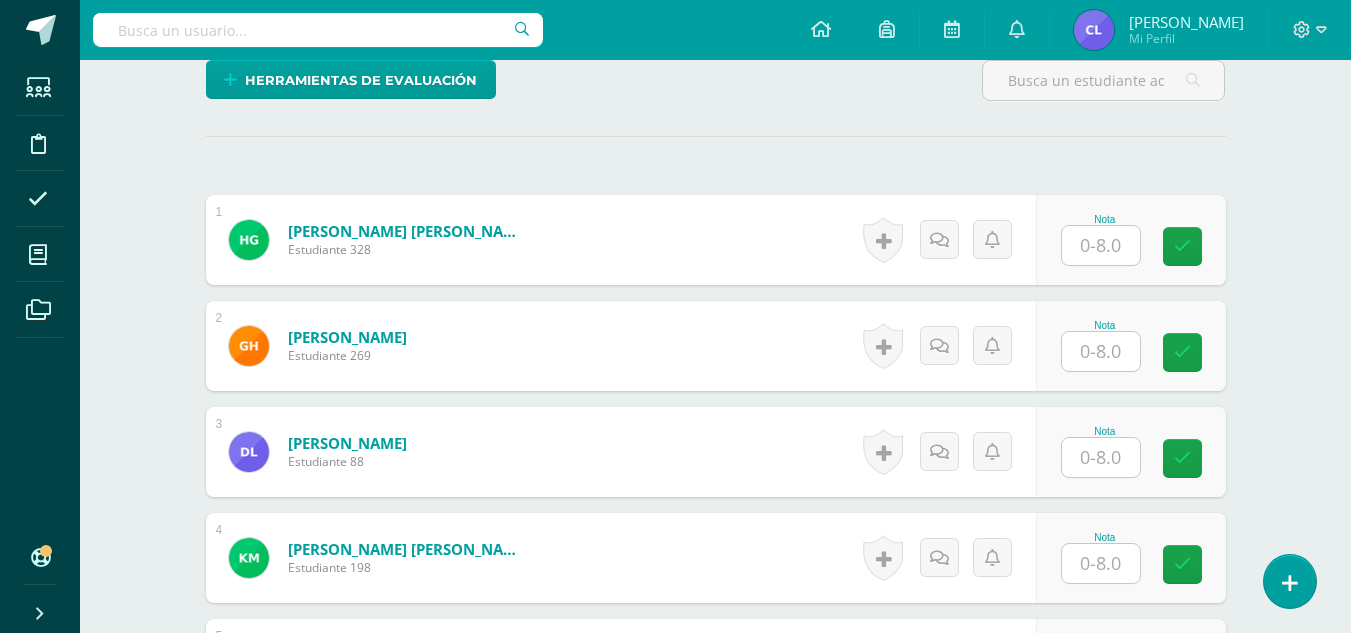 scroll, scrollTop: 501, scrollLeft: 0, axis: vertical 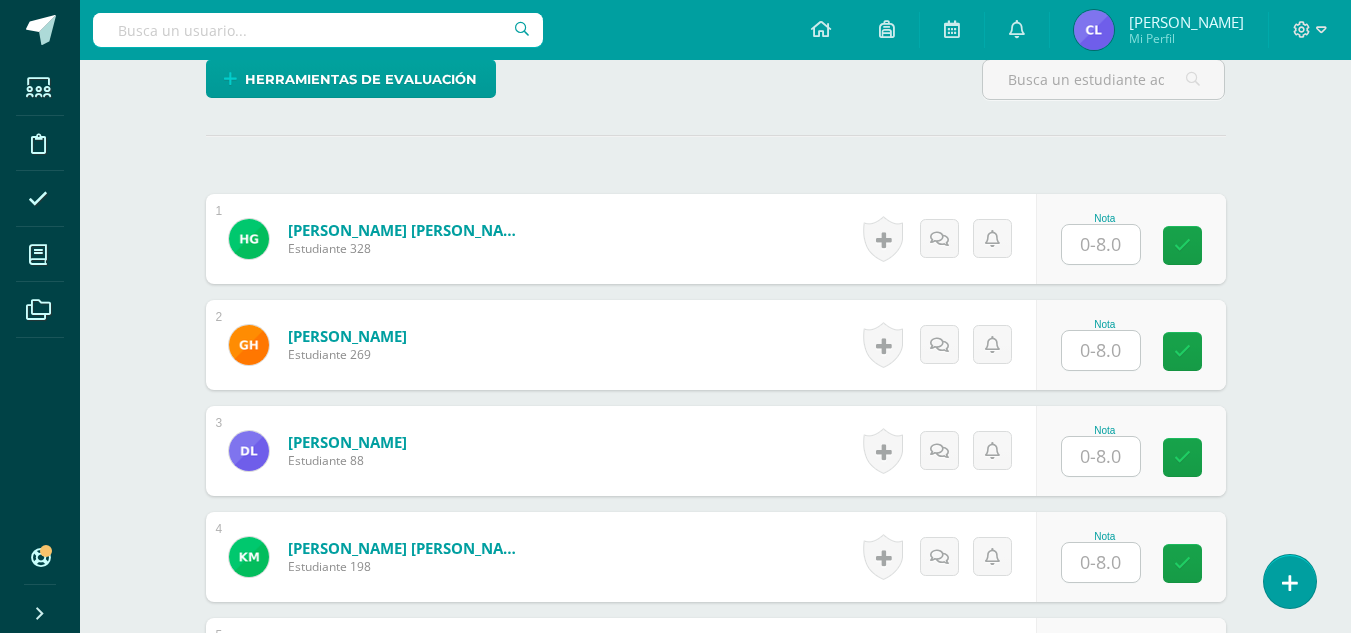 click at bounding box center (1101, 244) 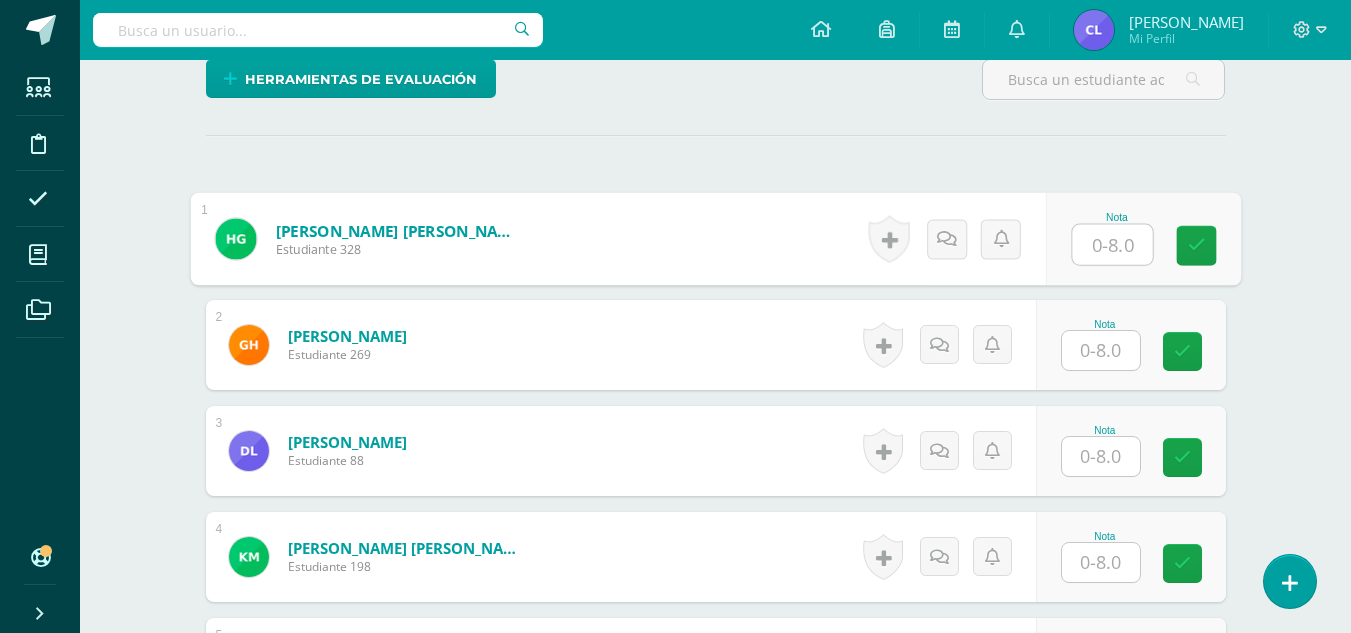 scroll, scrollTop: 502, scrollLeft: 0, axis: vertical 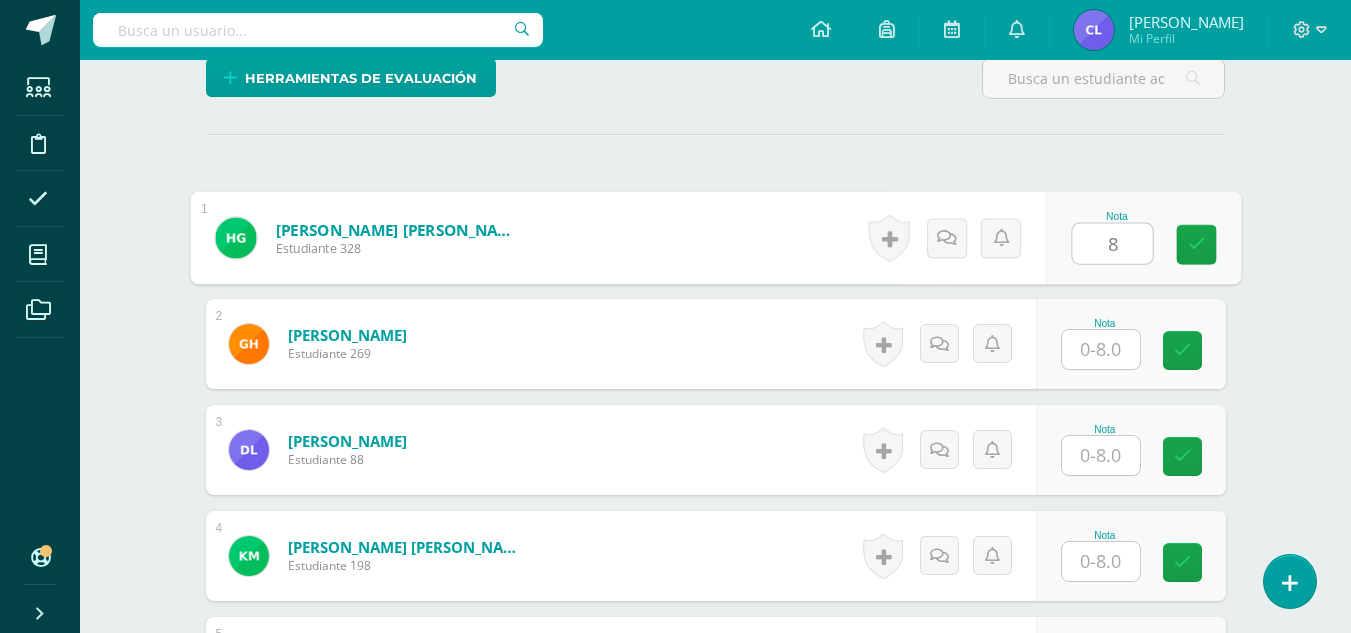 type on "8" 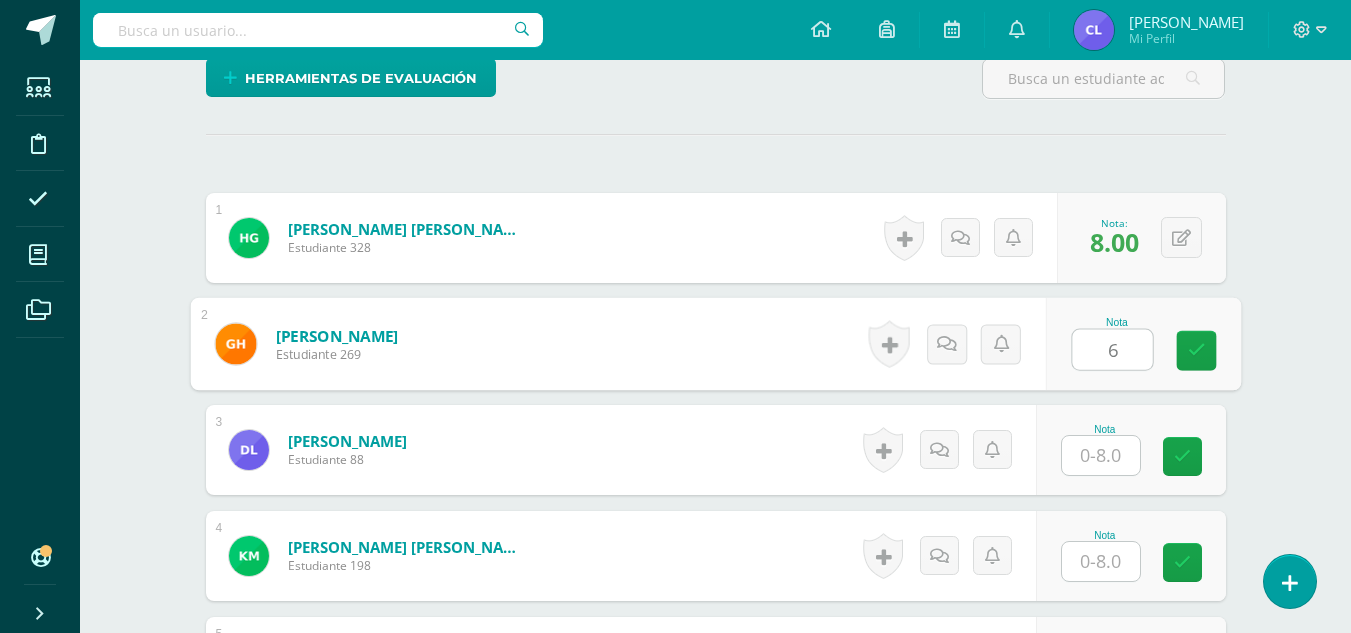 type on "6" 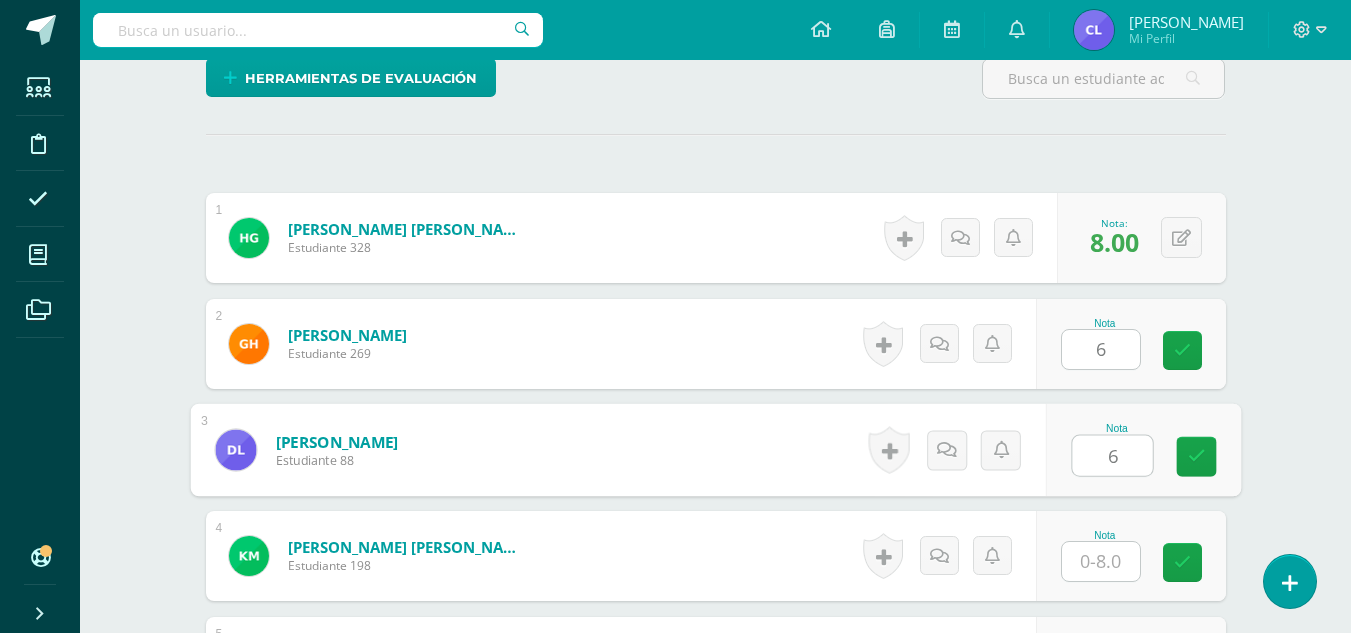 type on "6" 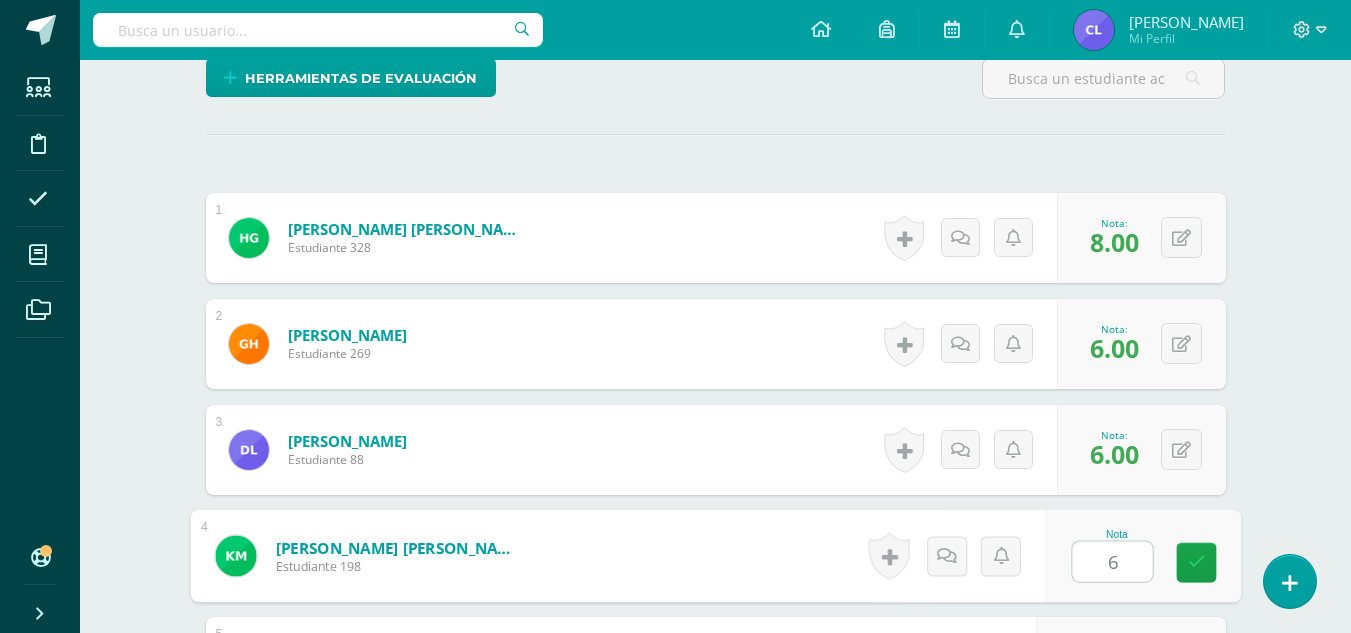 type on "6" 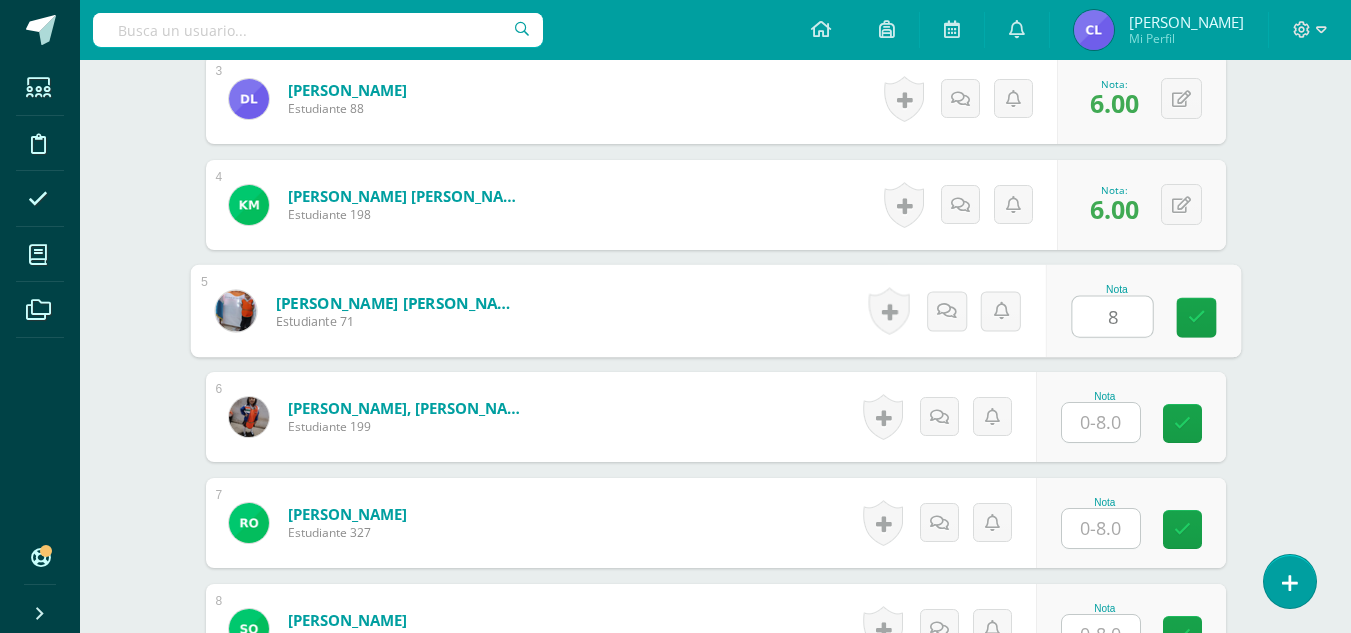 type on "8" 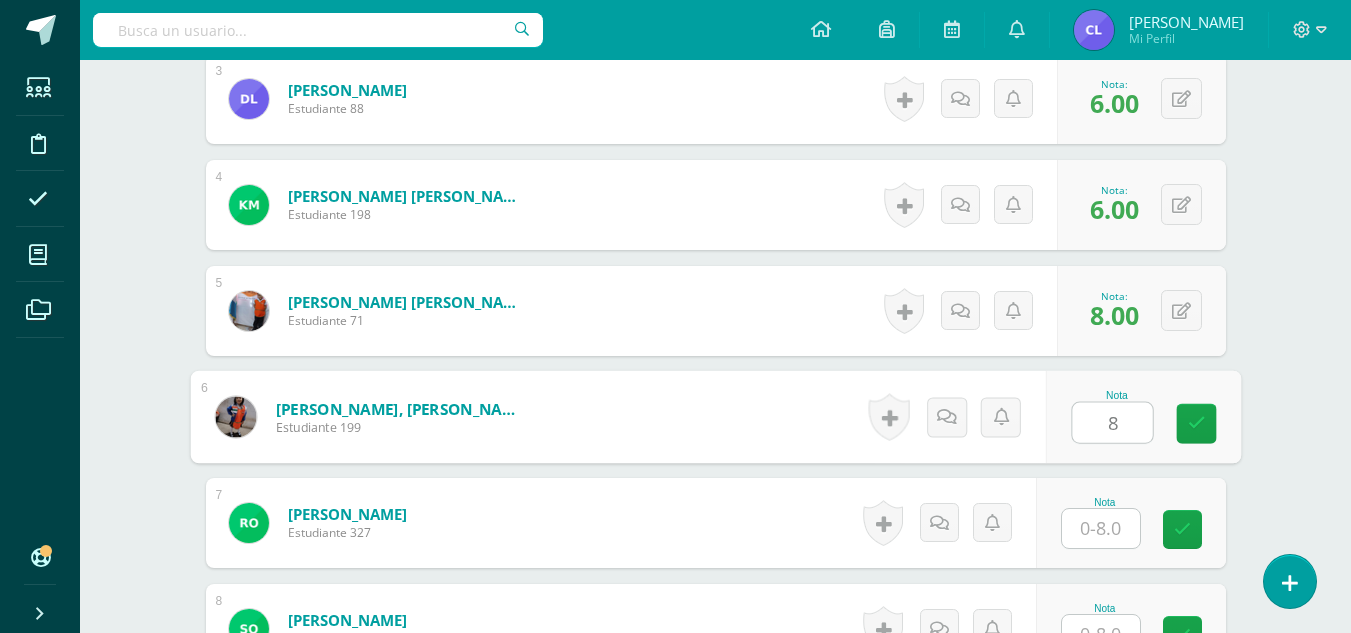 type on "8" 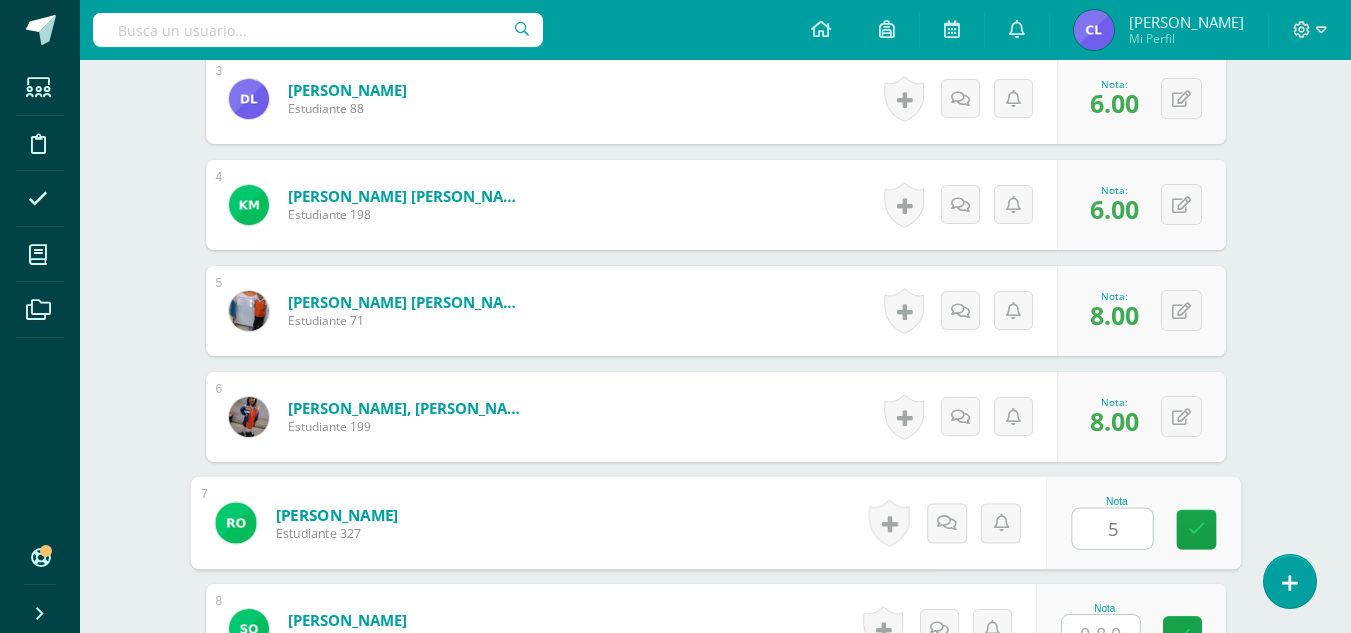 type on "5" 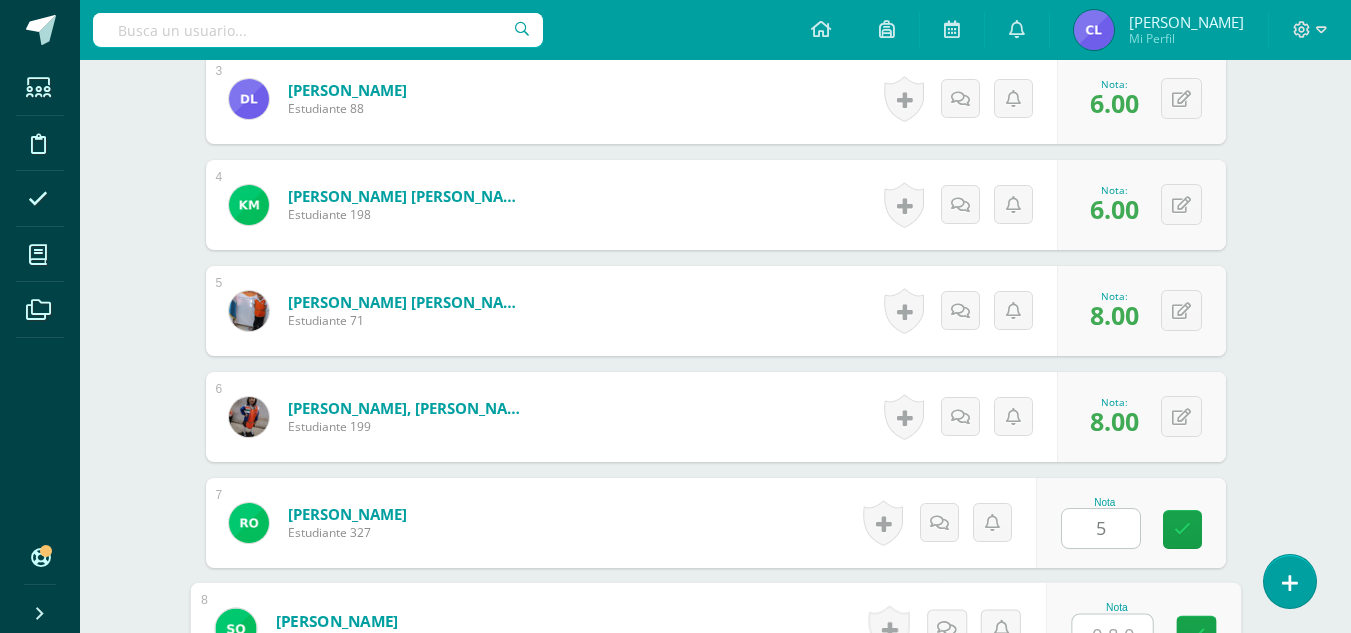 scroll, scrollTop: 874, scrollLeft: 0, axis: vertical 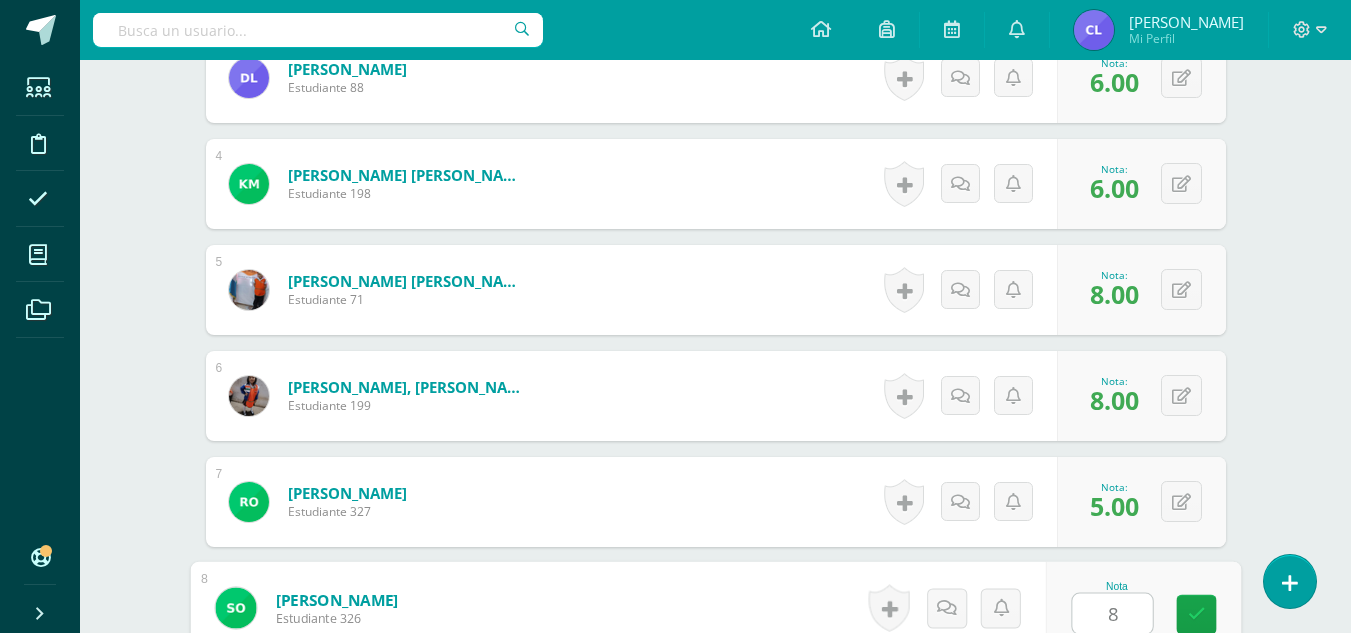 type on "8" 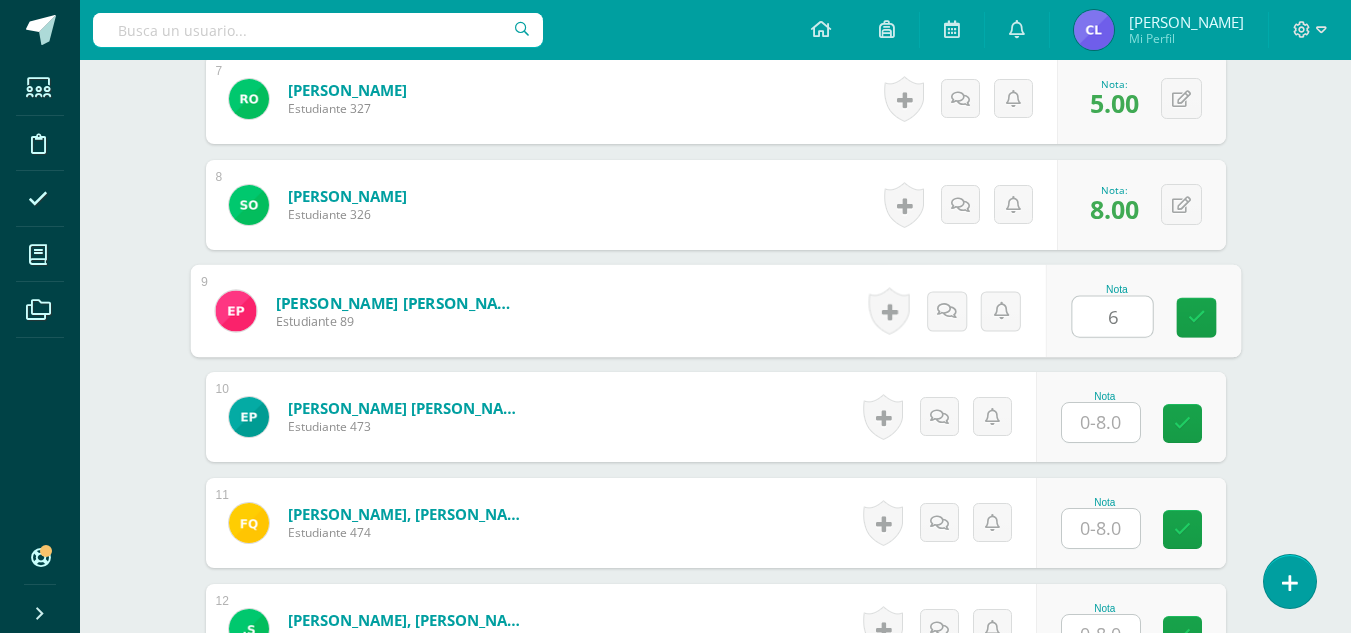 type on "6" 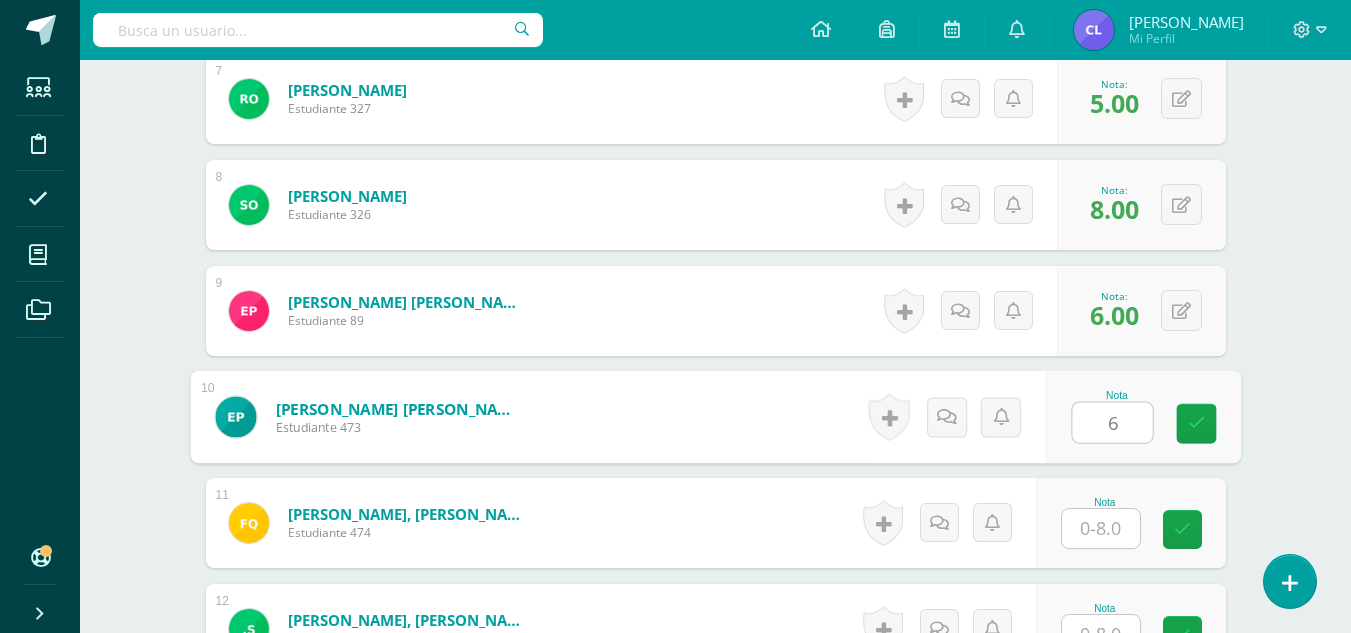 type on "6" 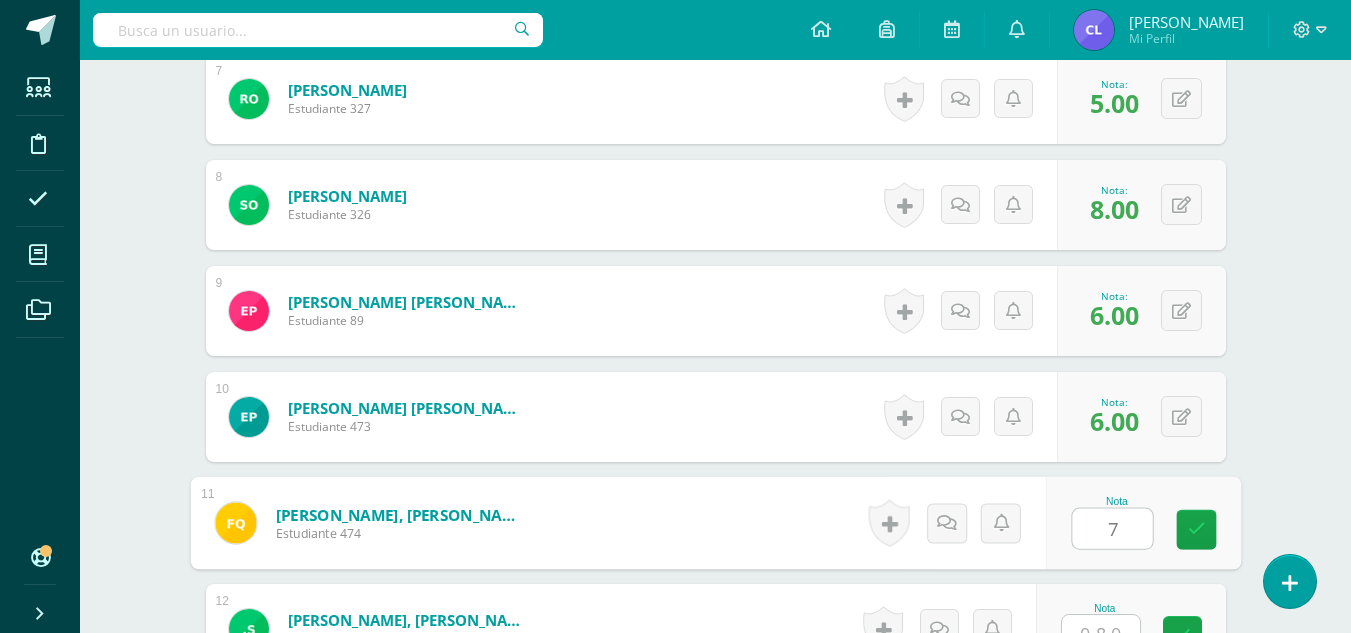type on "7" 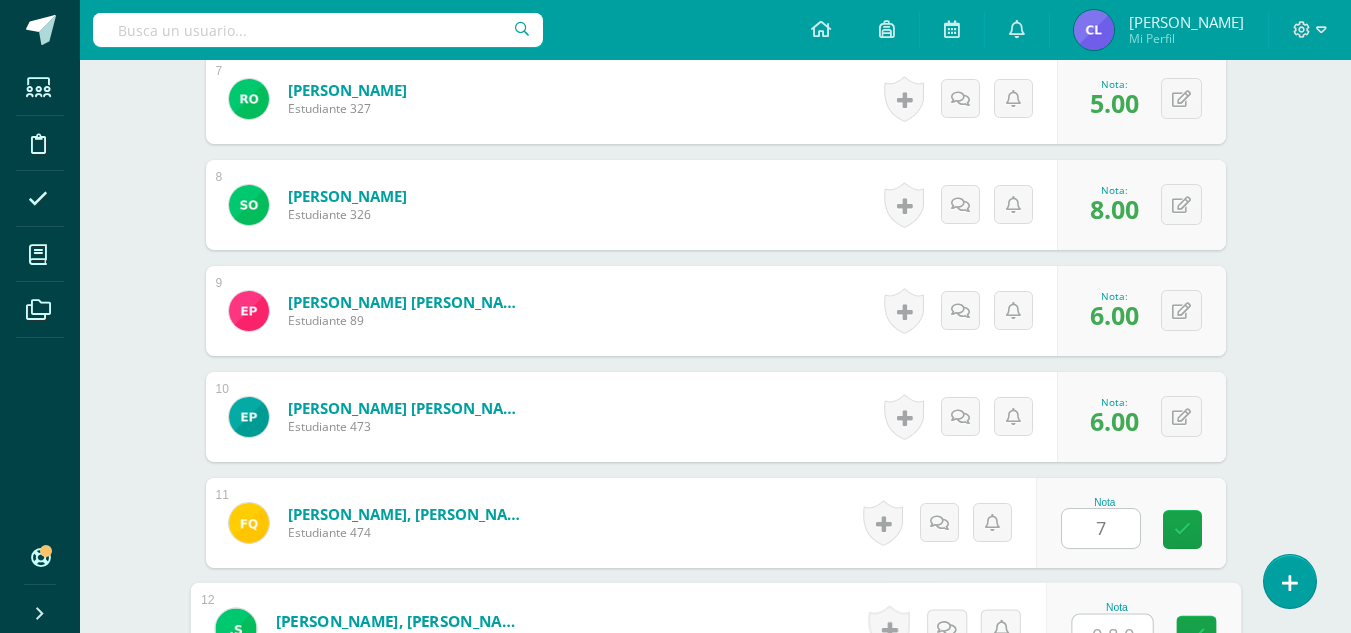 scroll, scrollTop: 1298, scrollLeft: 0, axis: vertical 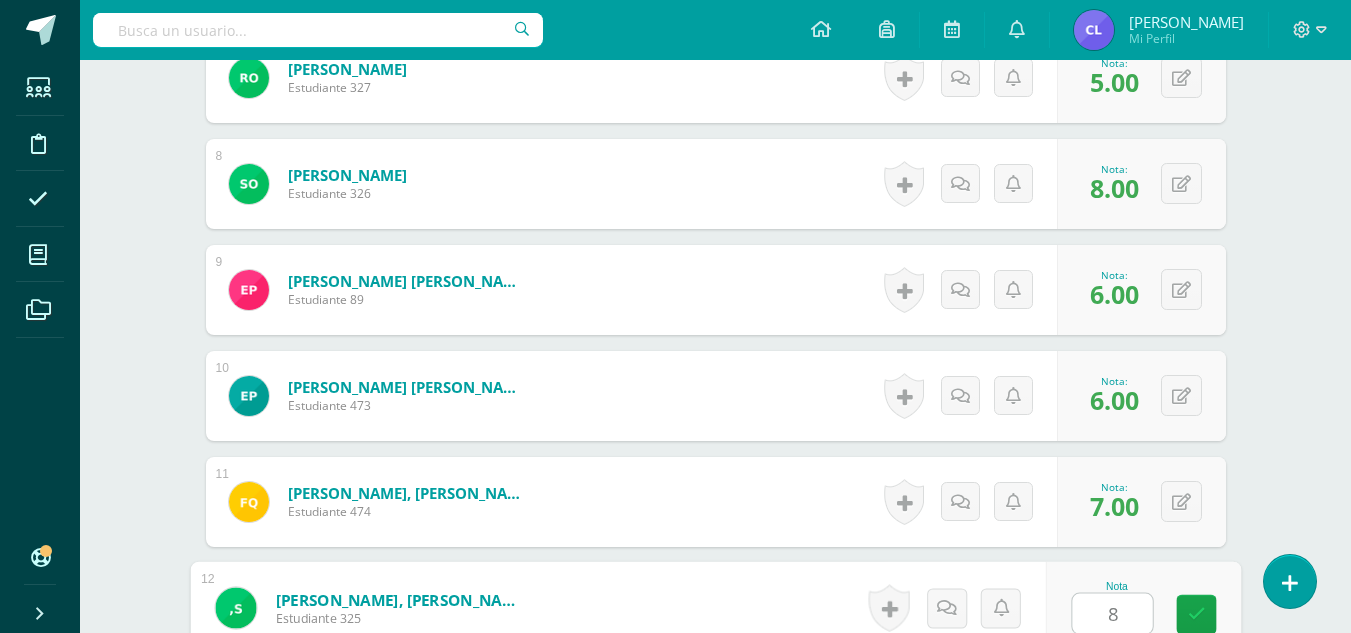type on "8" 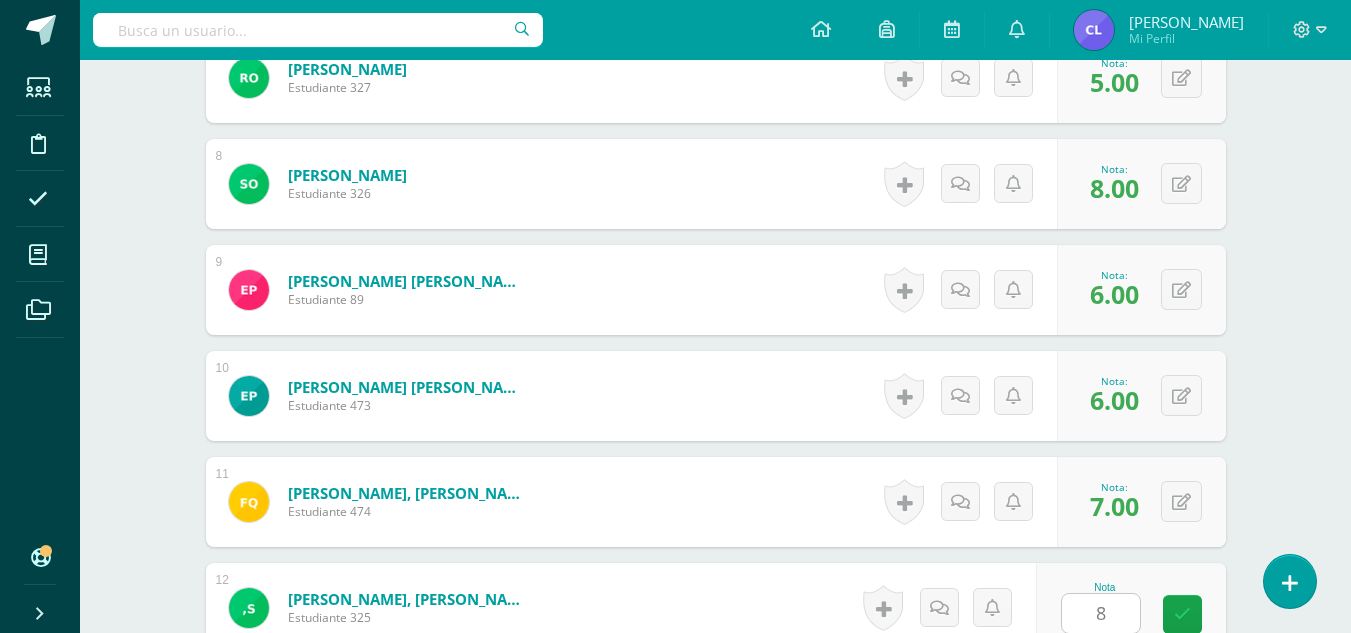 scroll, scrollTop: 1701, scrollLeft: 0, axis: vertical 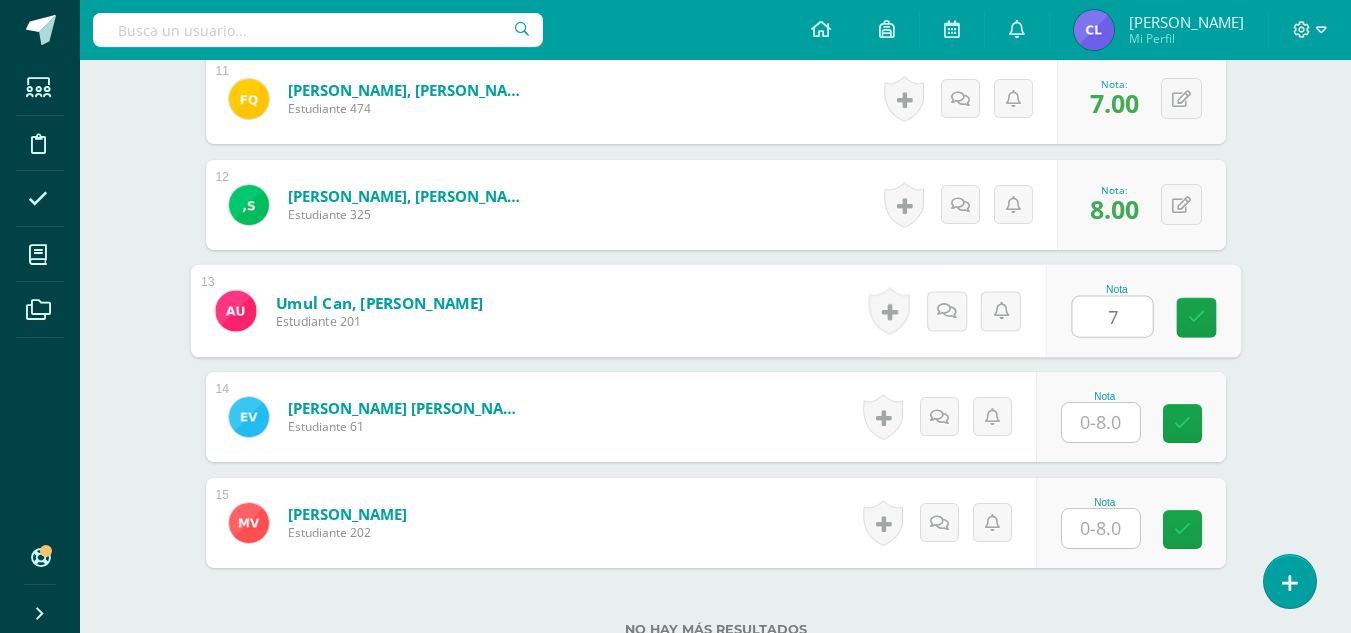 type on "7" 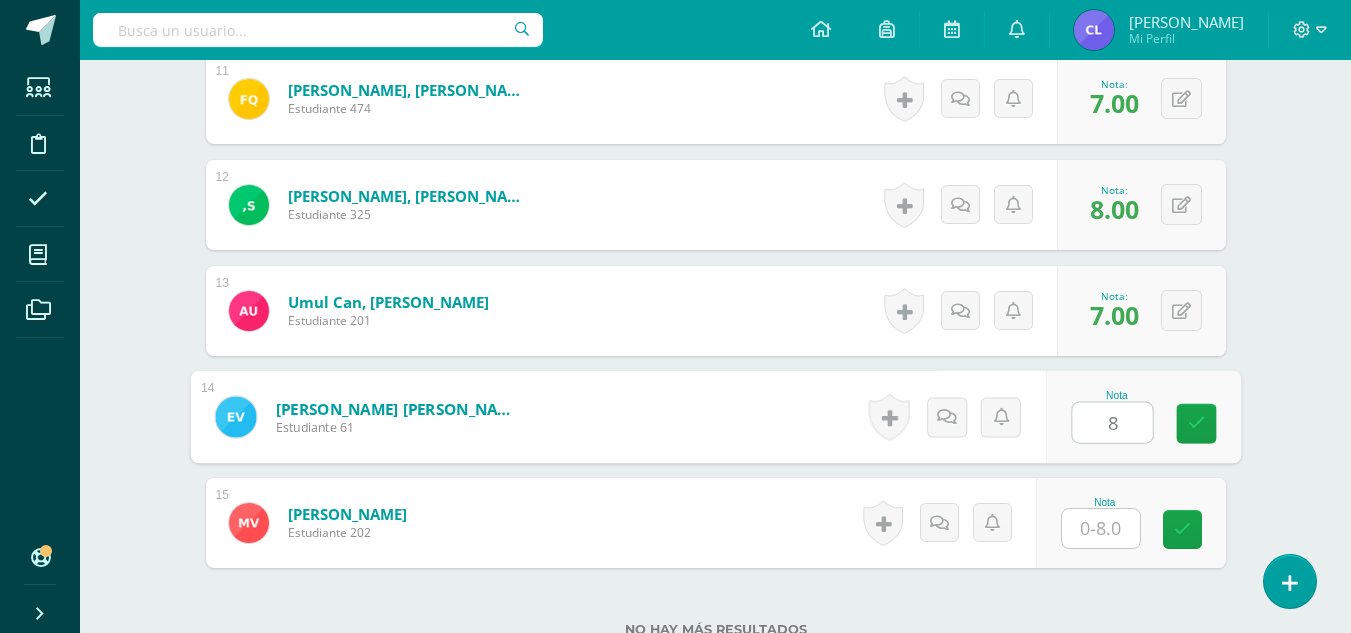 type on "8" 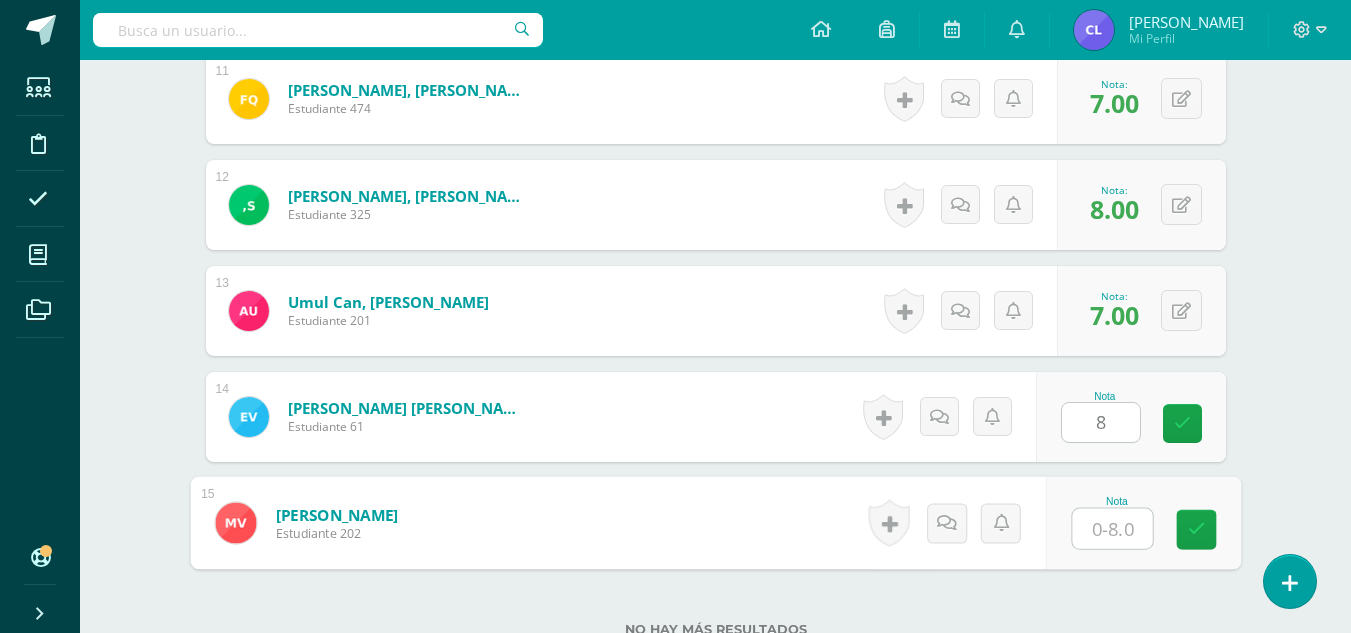 type on "8" 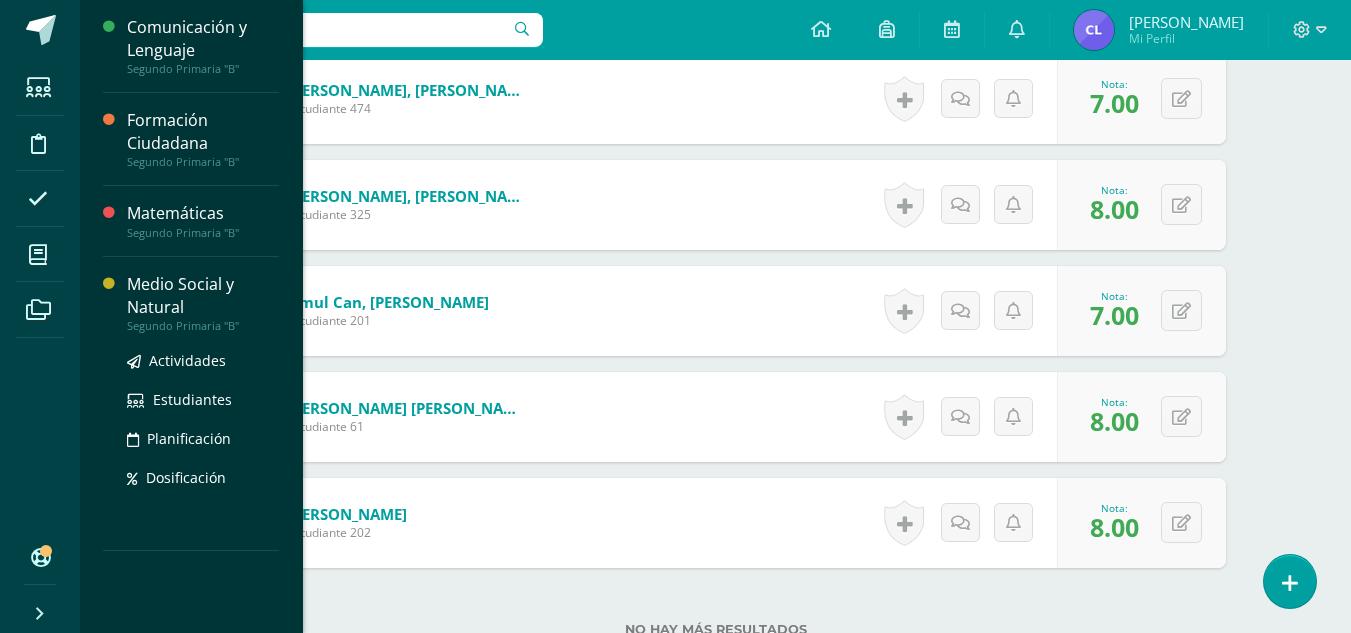click on "Medio Social y Natural" at bounding box center [203, 296] 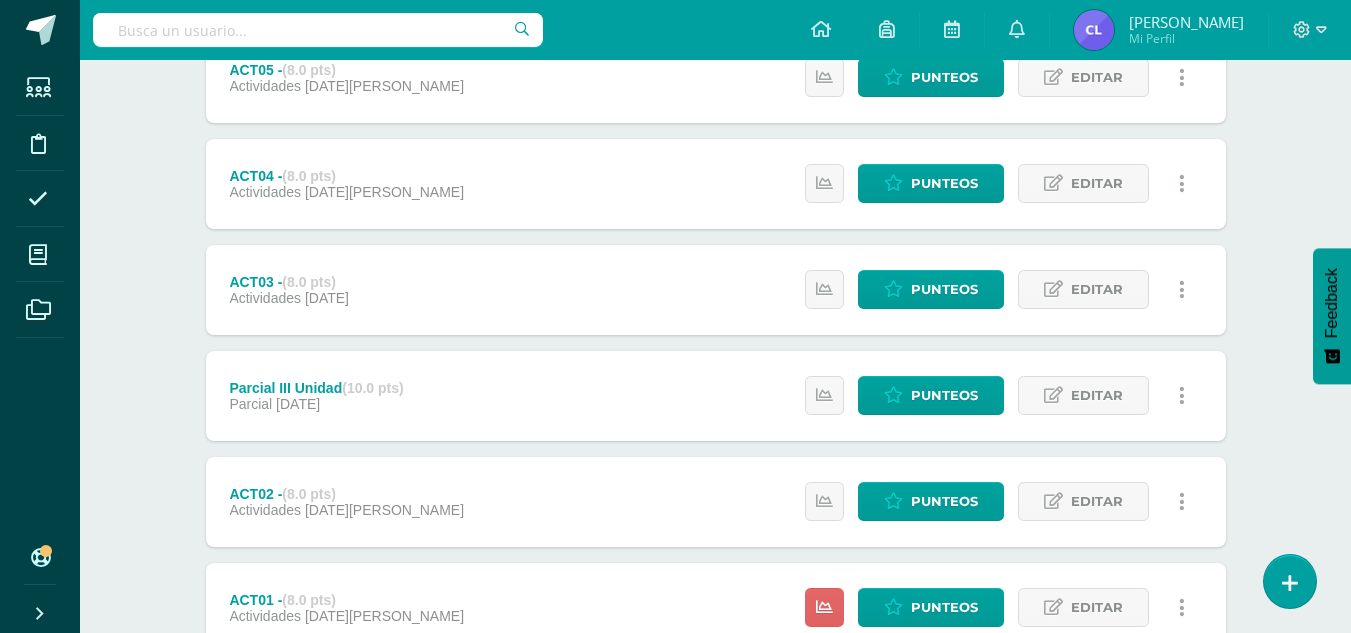scroll, scrollTop: 453, scrollLeft: 0, axis: vertical 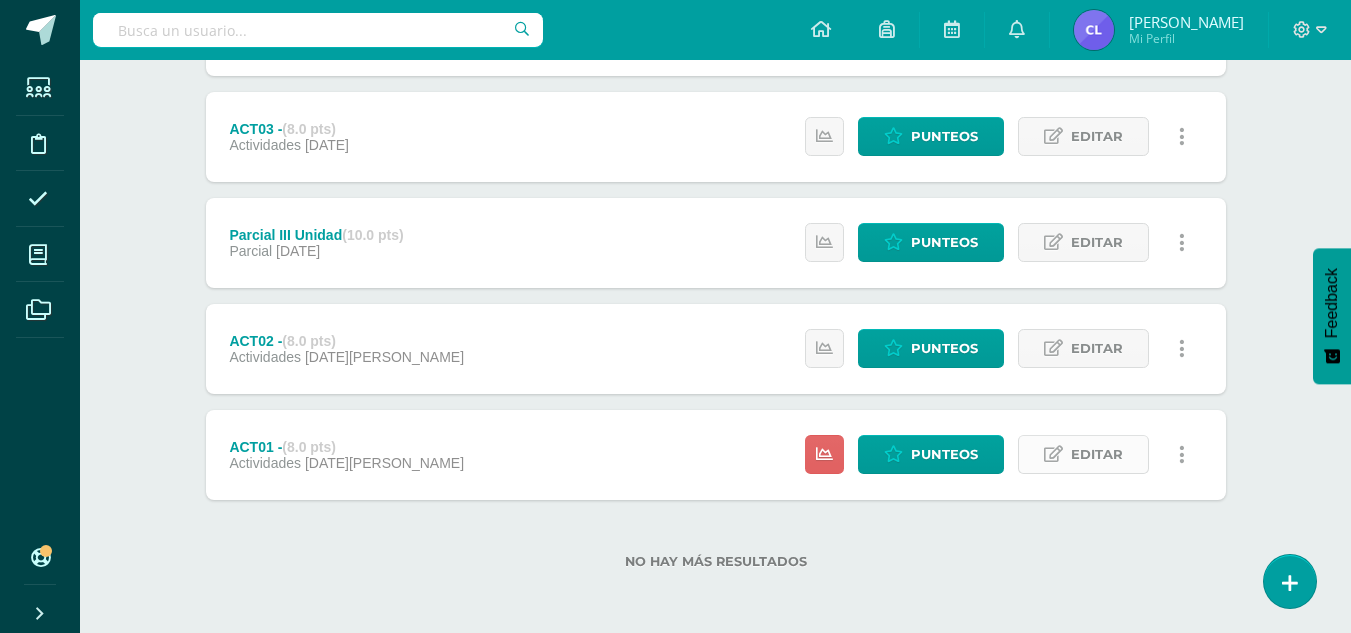 click on "Editar" at bounding box center (1097, 454) 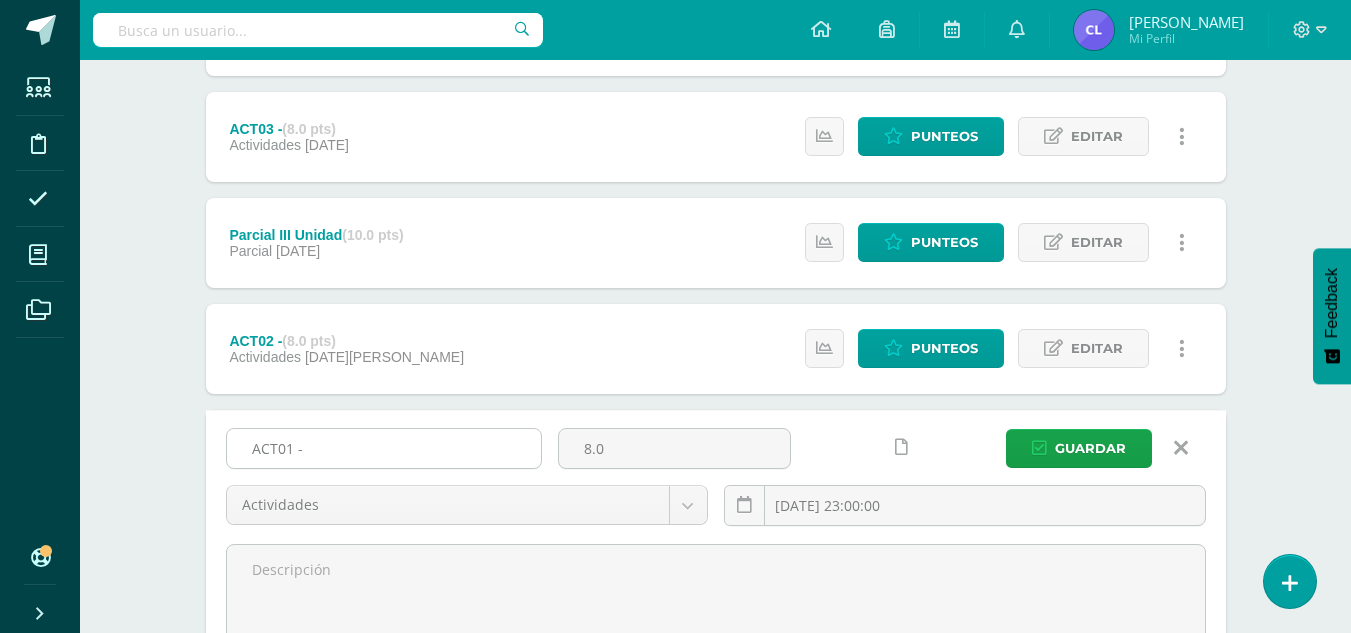 click on "ACT01 -" at bounding box center [384, 448] 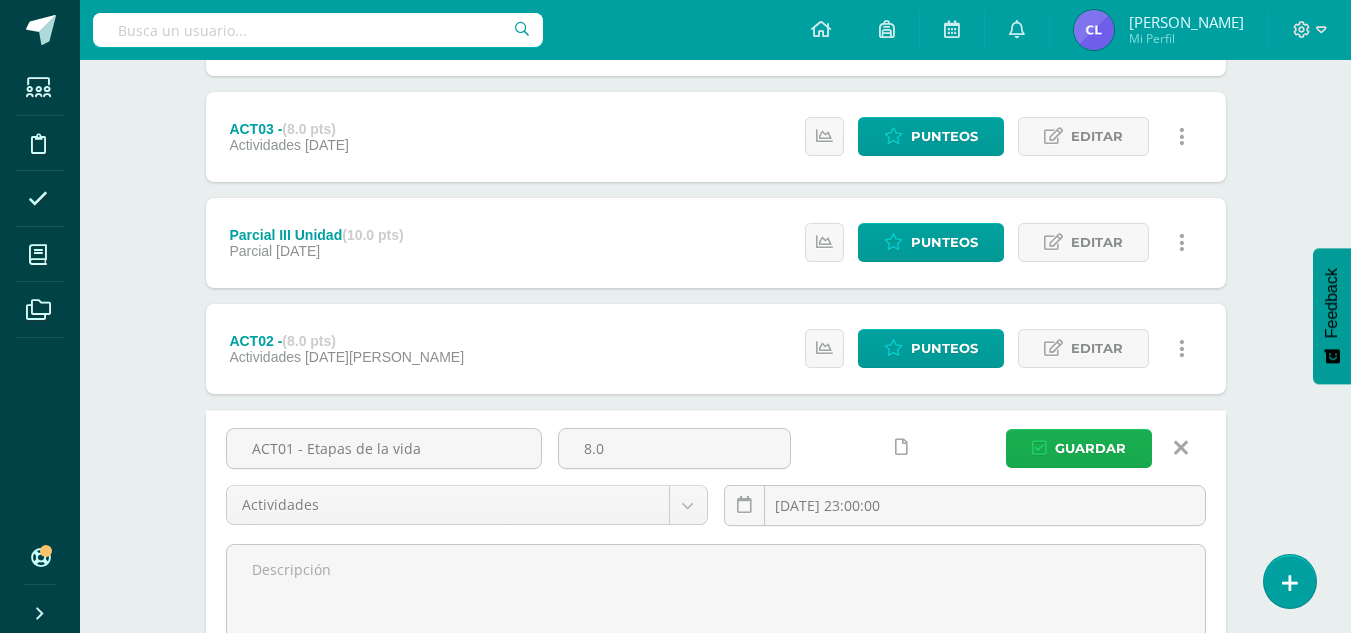 type on "ACT01 - Etapas de la vida" 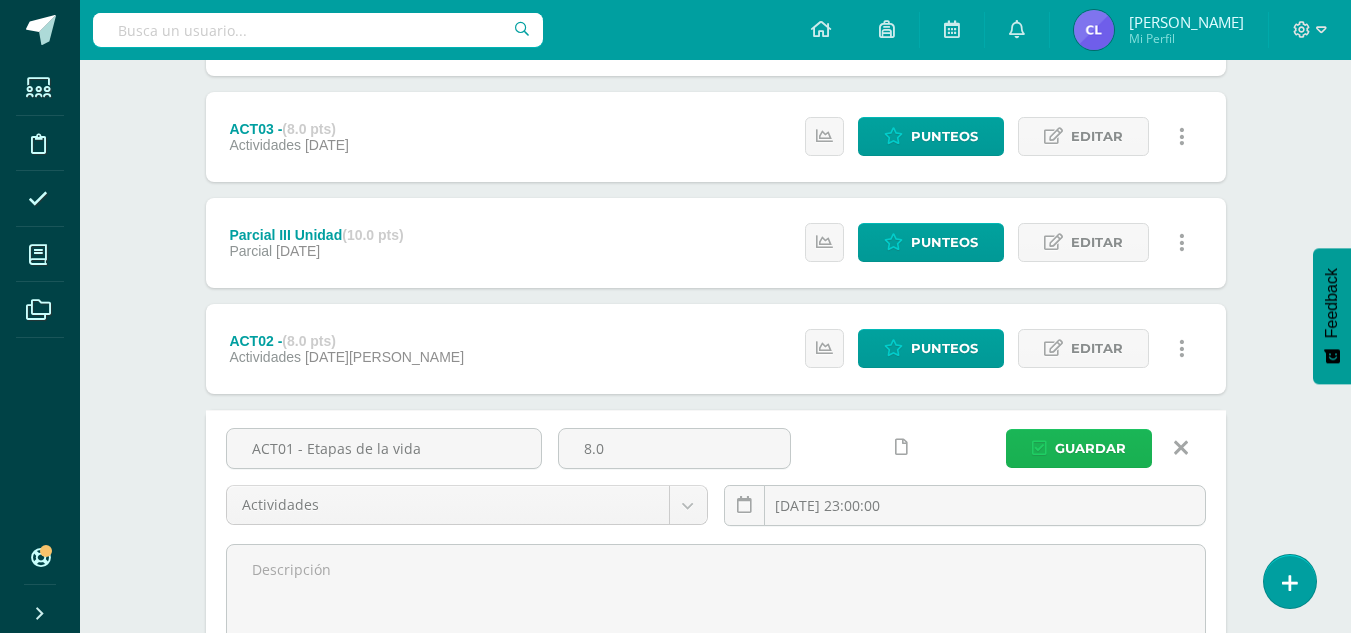 click on "Guardar" at bounding box center (1090, 448) 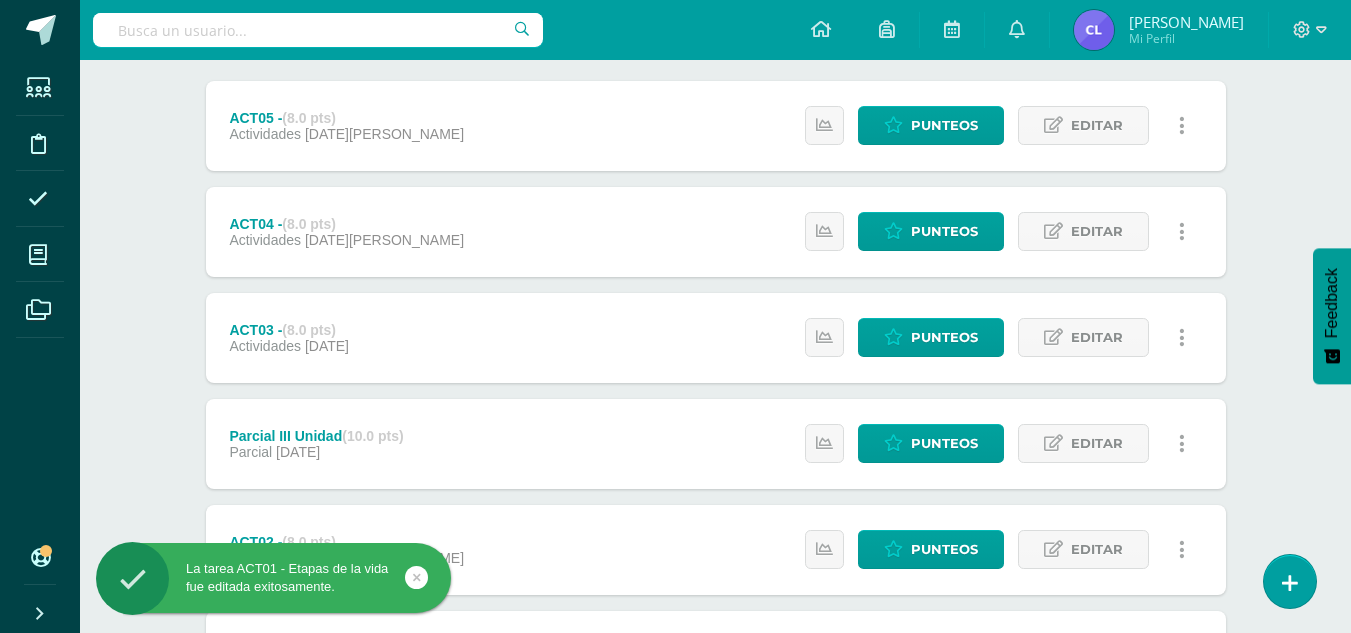scroll, scrollTop: 453, scrollLeft: 0, axis: vertical 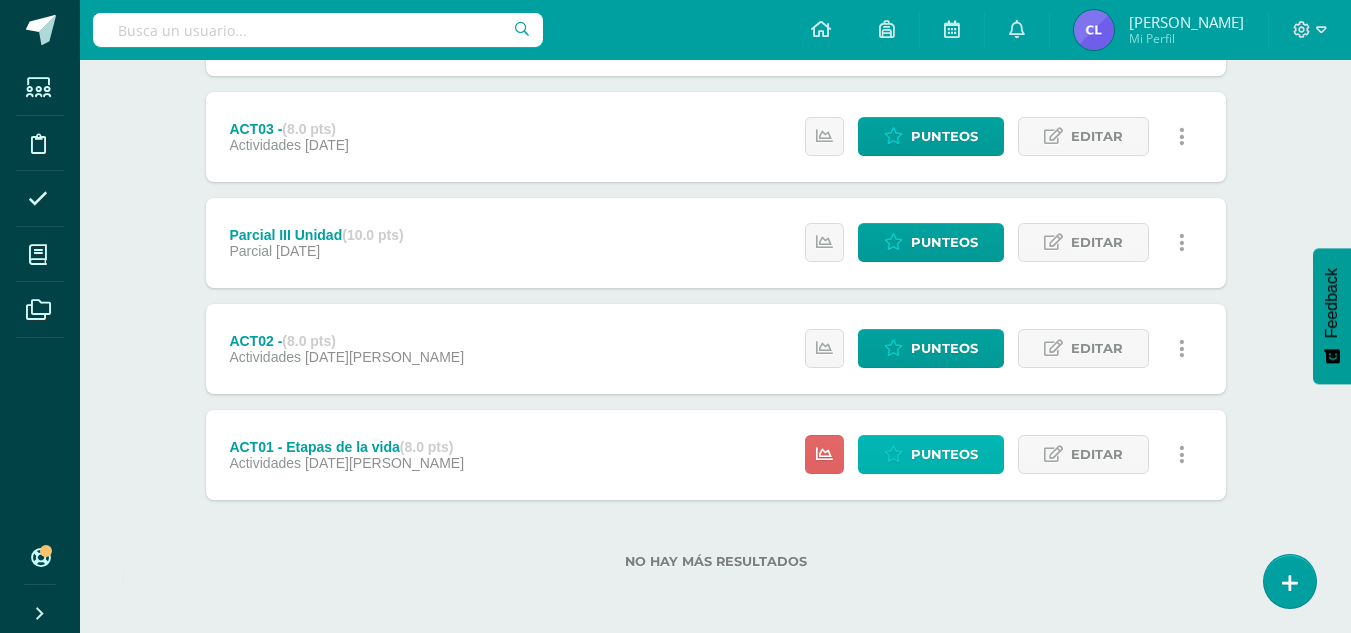 click on "Punteos" at bounding box center [944, 454] 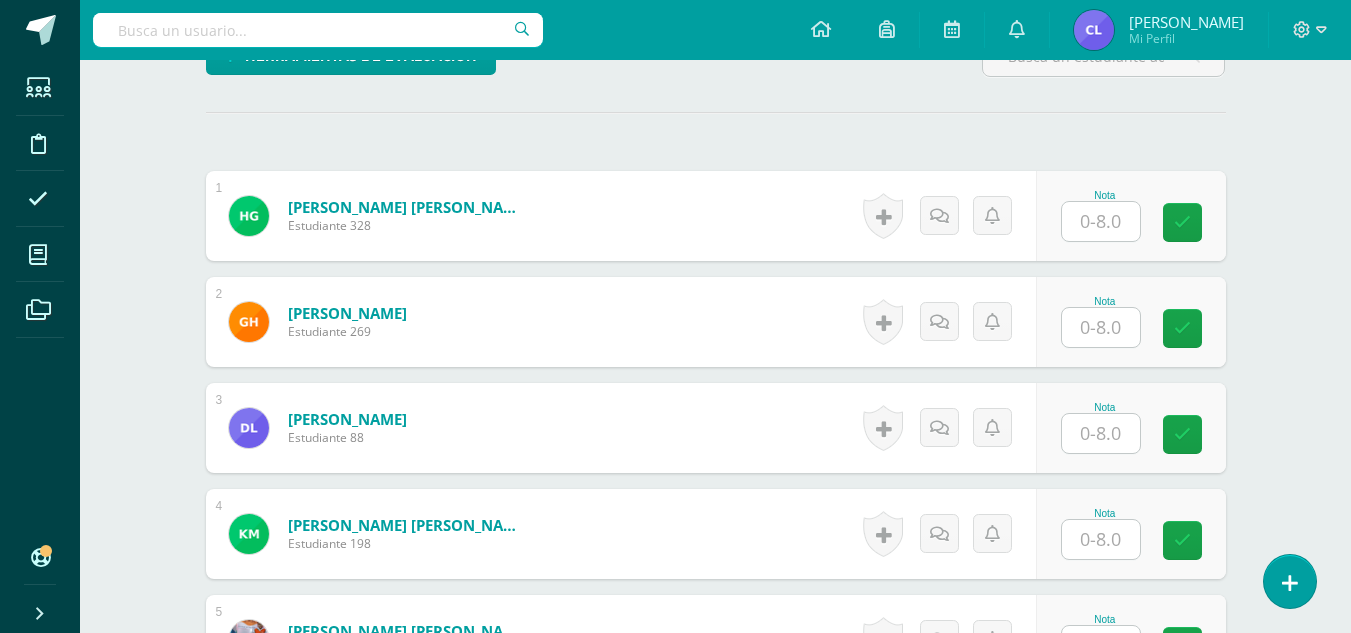 scroll, scrollTop: 600, scrollLeft: 0, axis: vertical 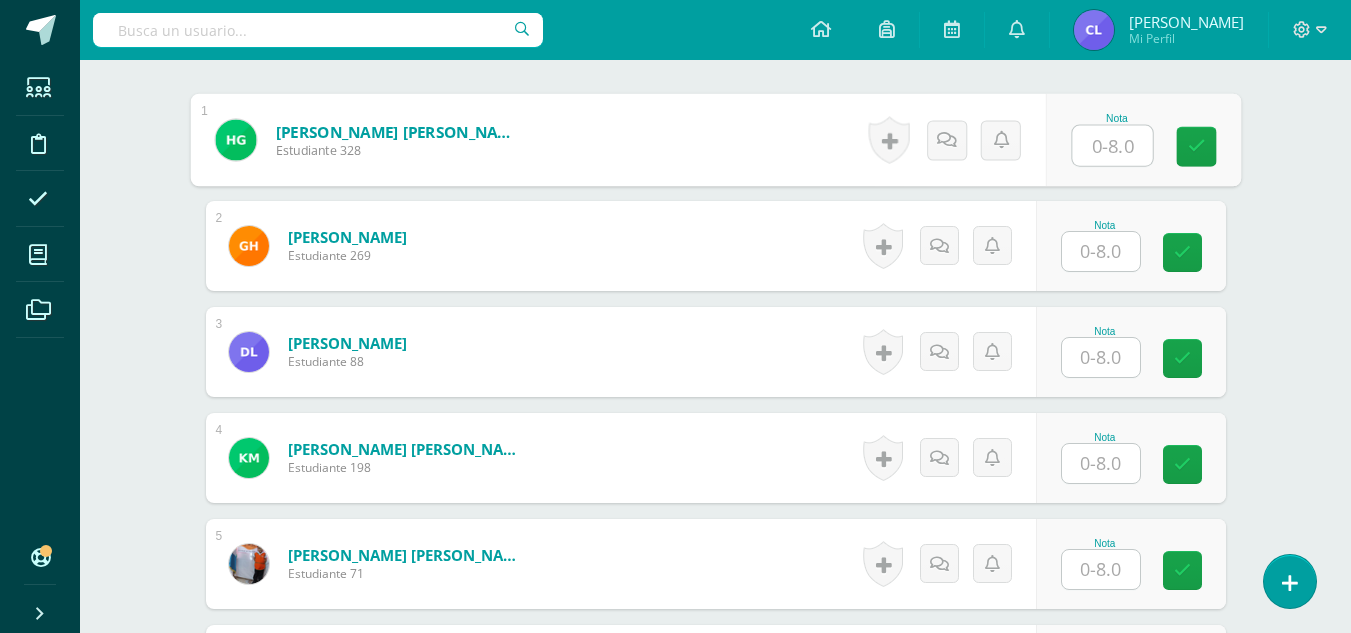 click at bounding box center (1112, 146) 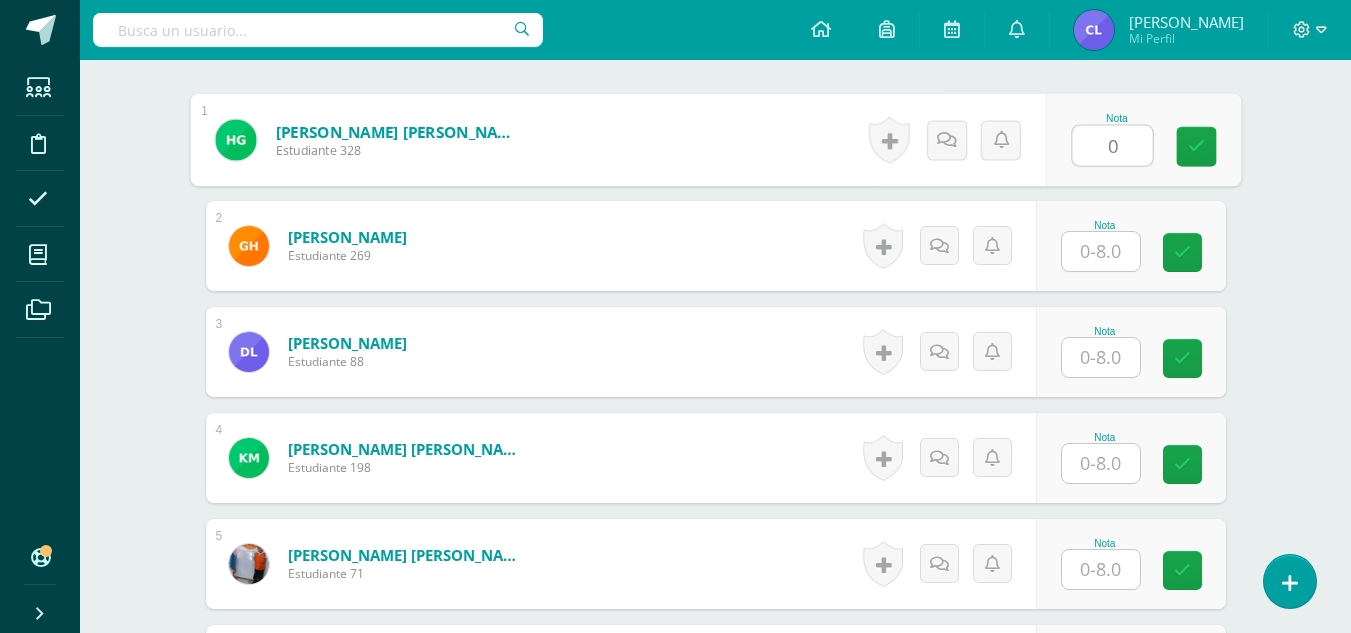 scroll, scrollTop: 601, scrollLeft: 0, axis: vertical 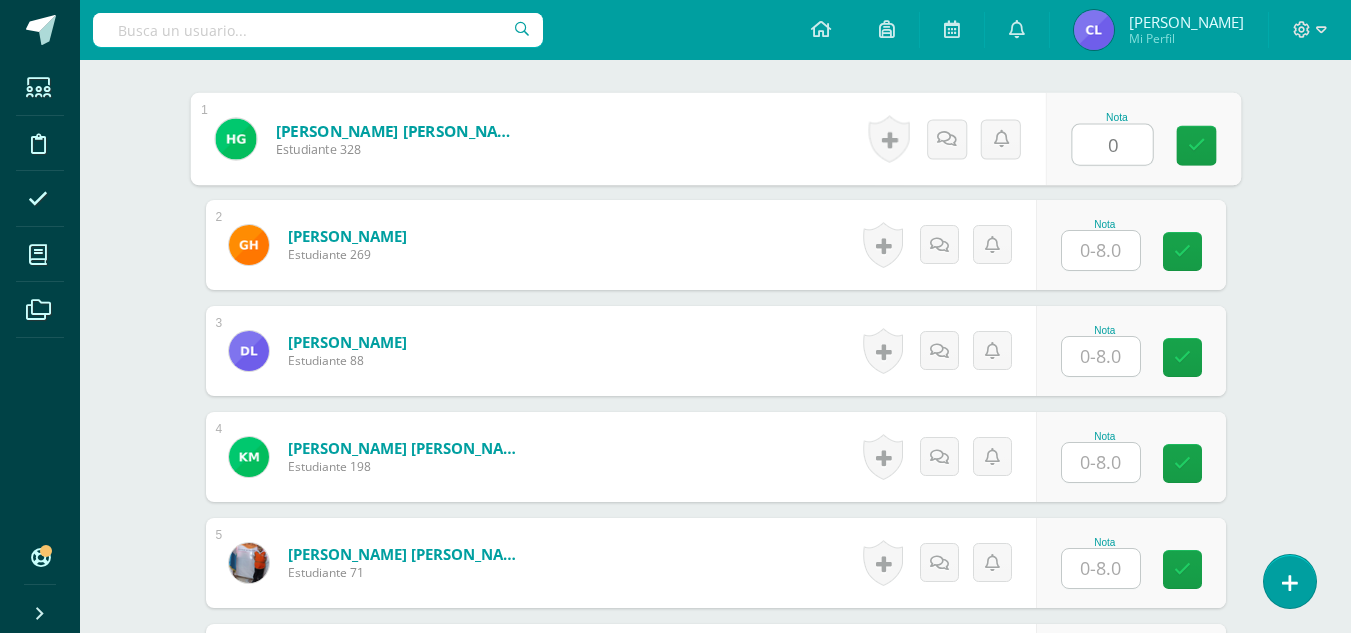 type on "0" 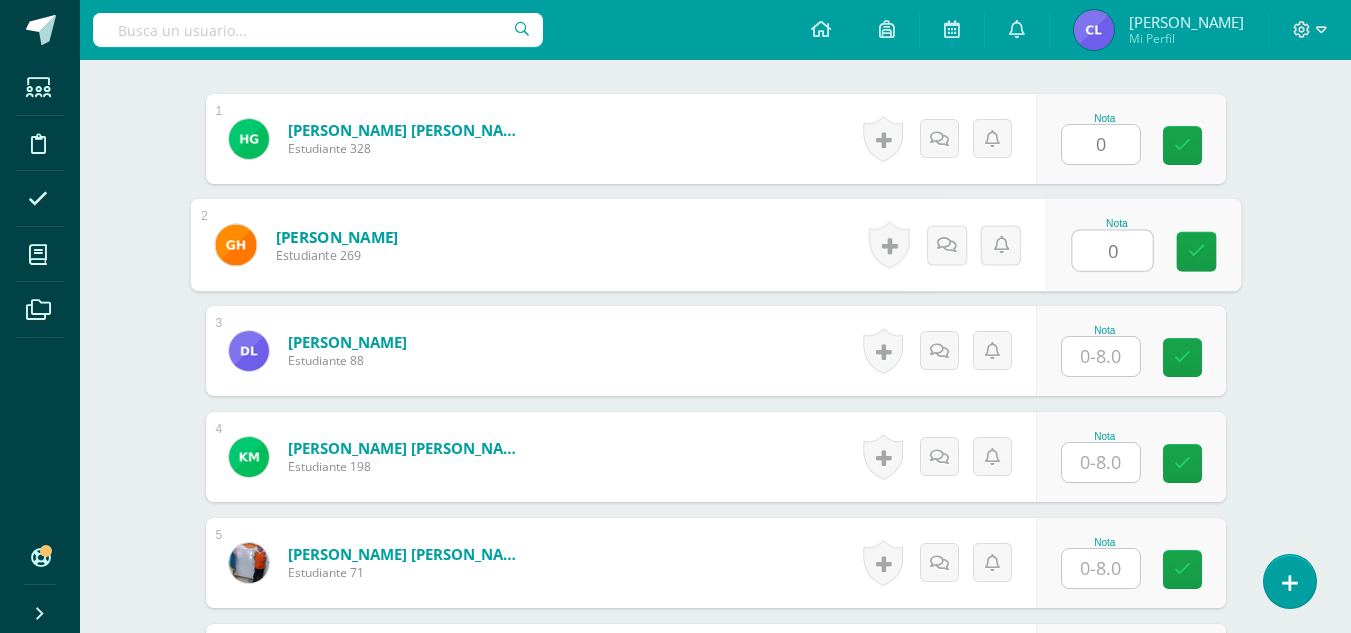 type on "0" 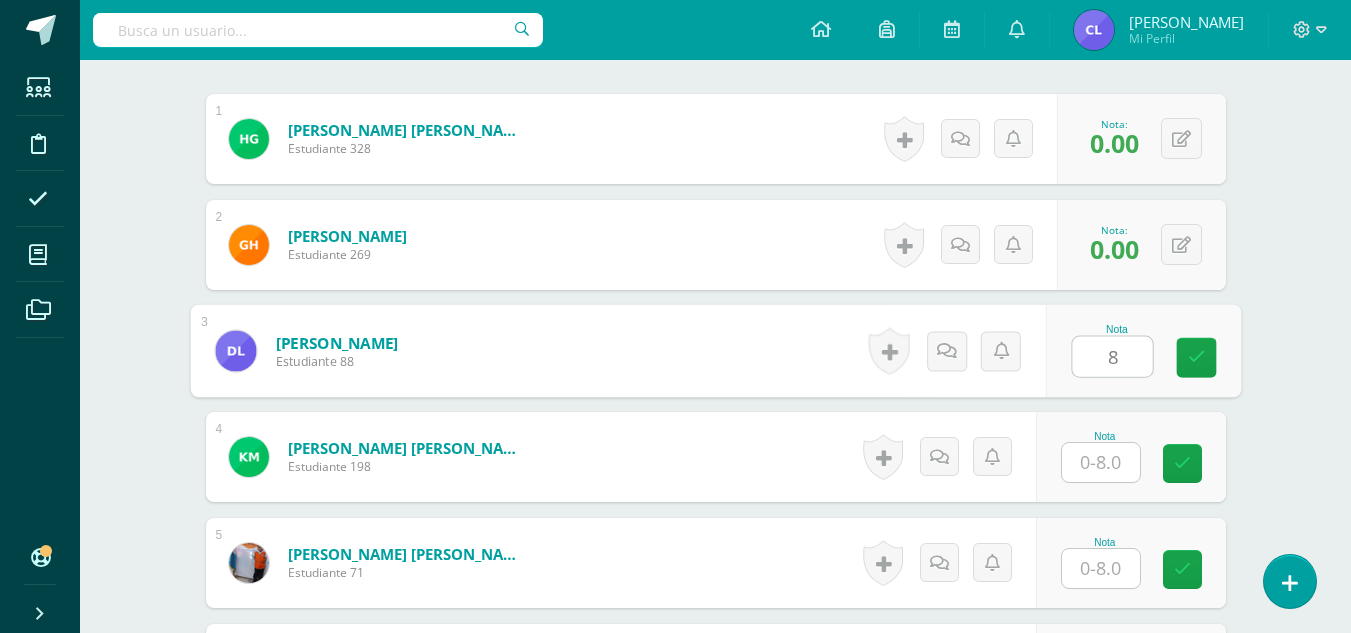 type on "8" 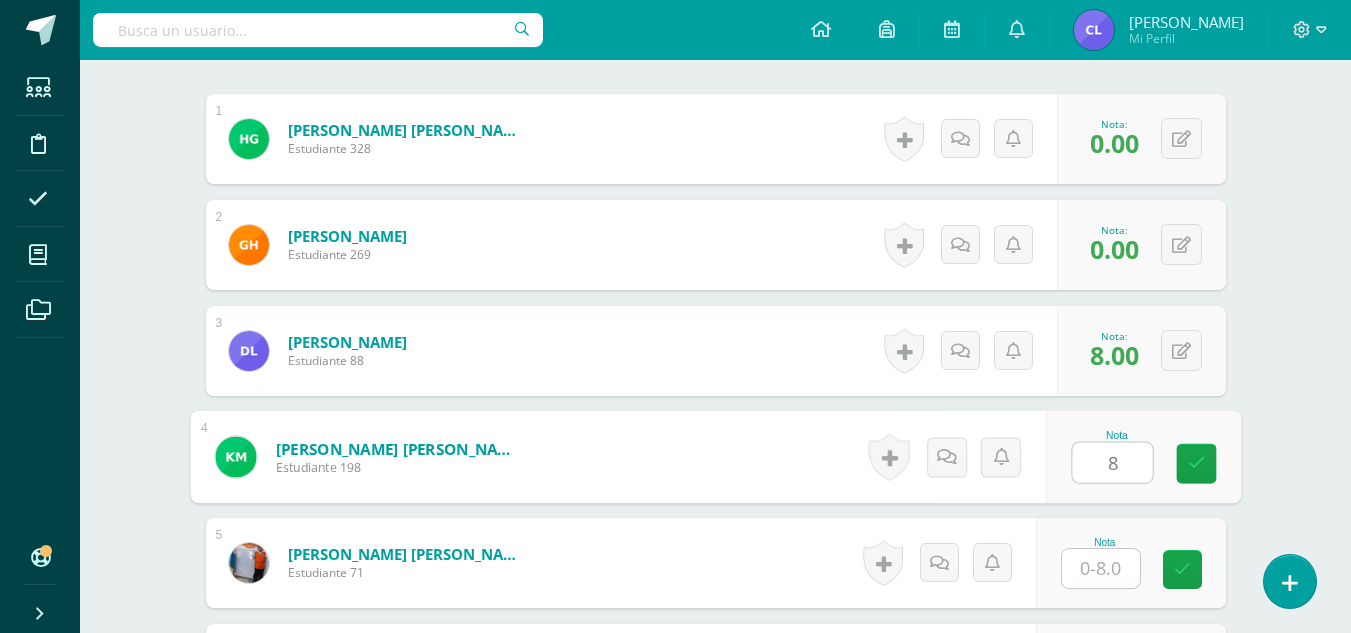 type on "8" 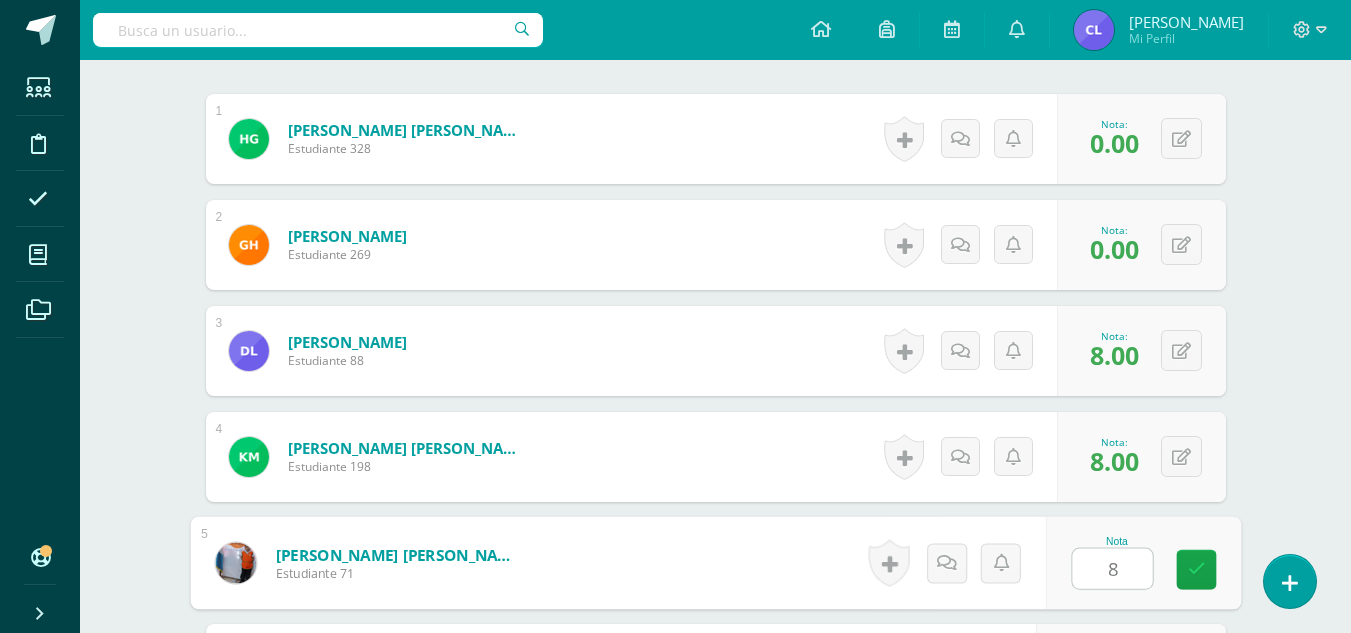 type on "8" 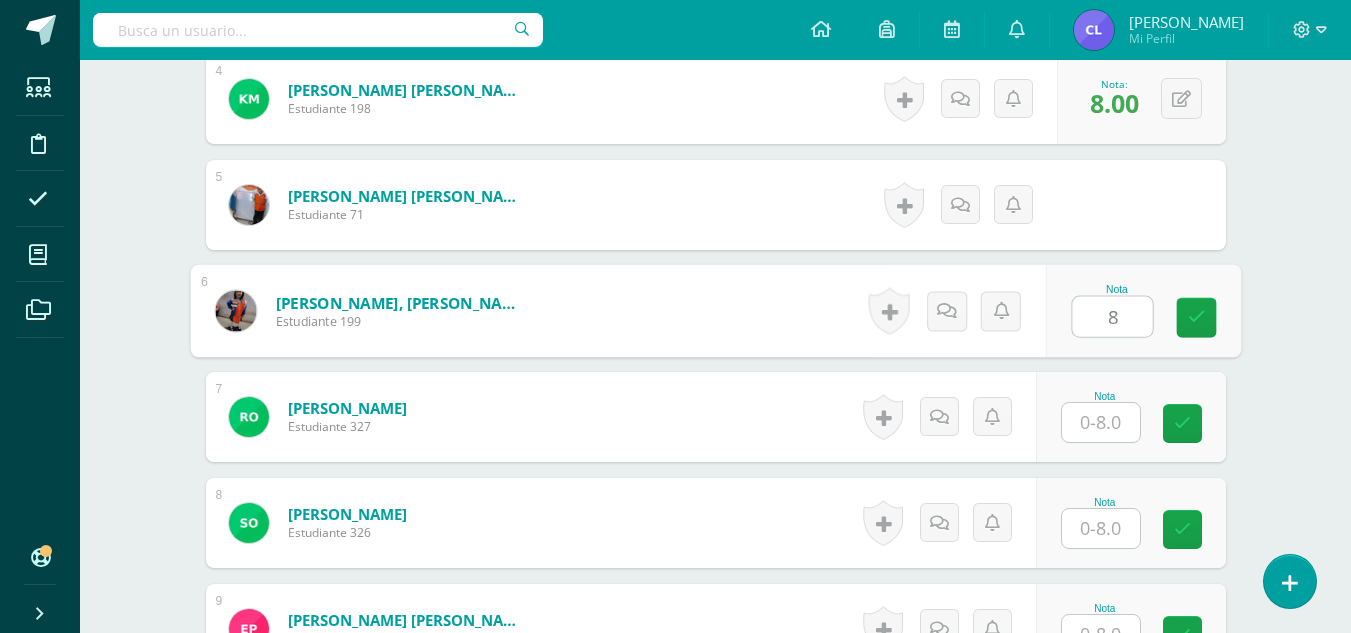 type on "8" 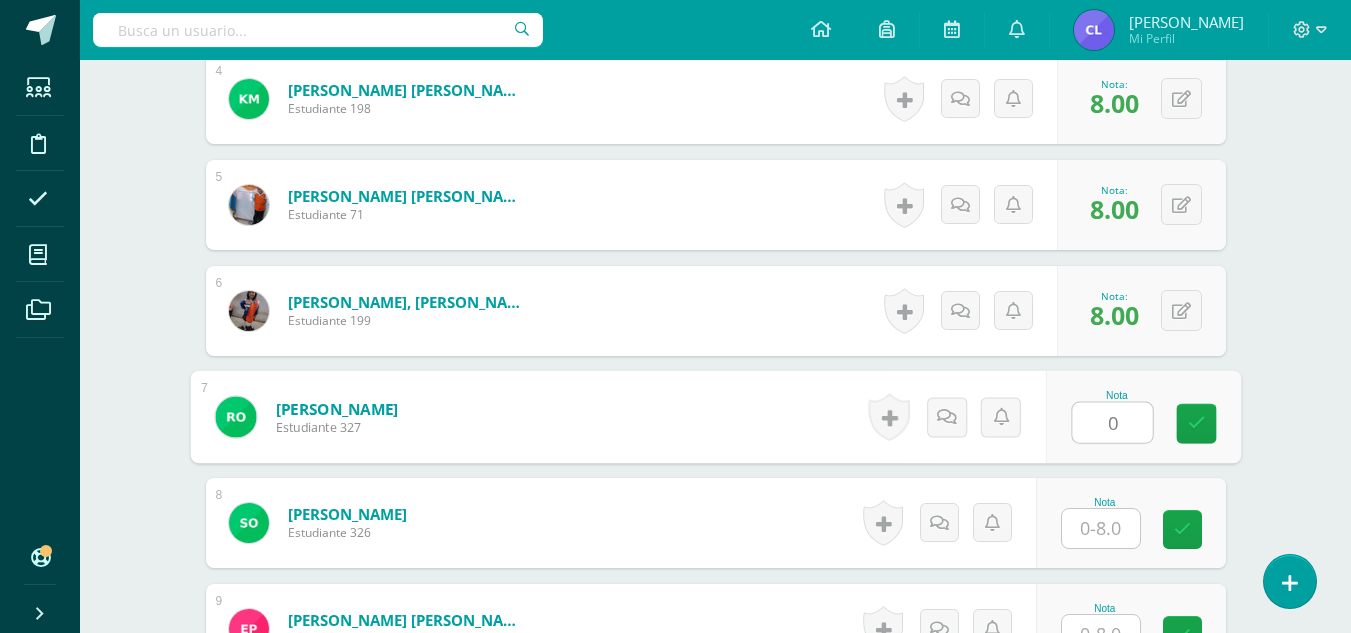 type on "0" 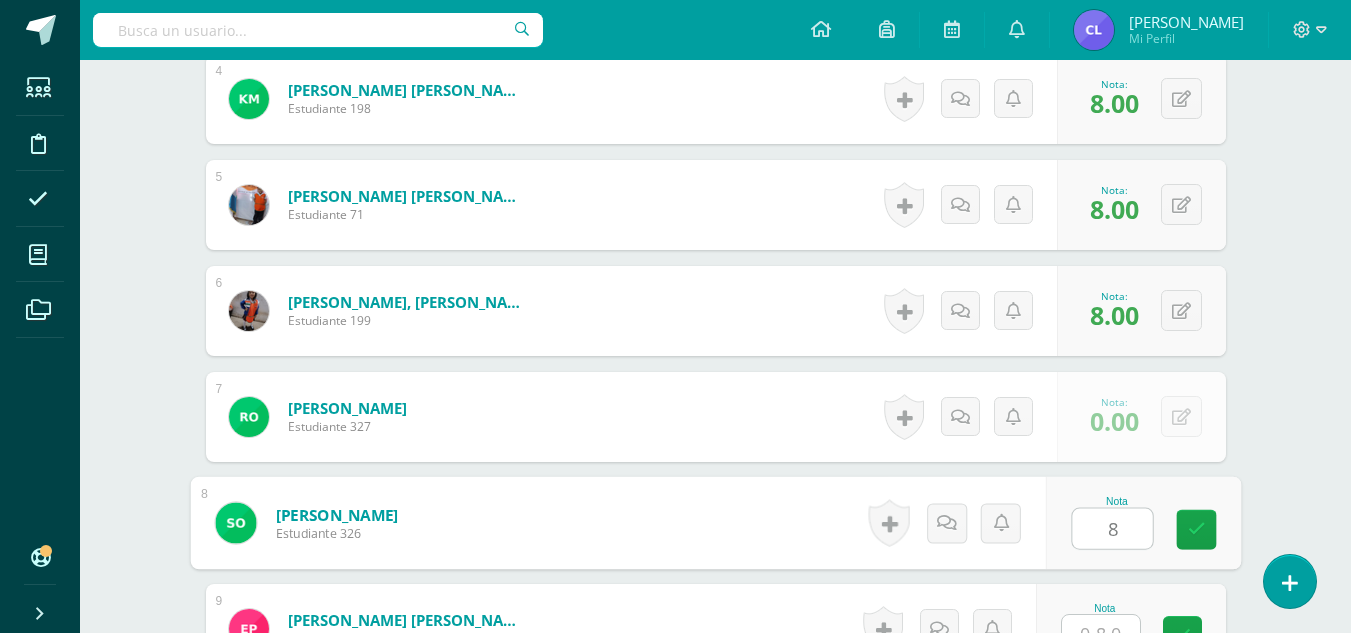 type on "8" 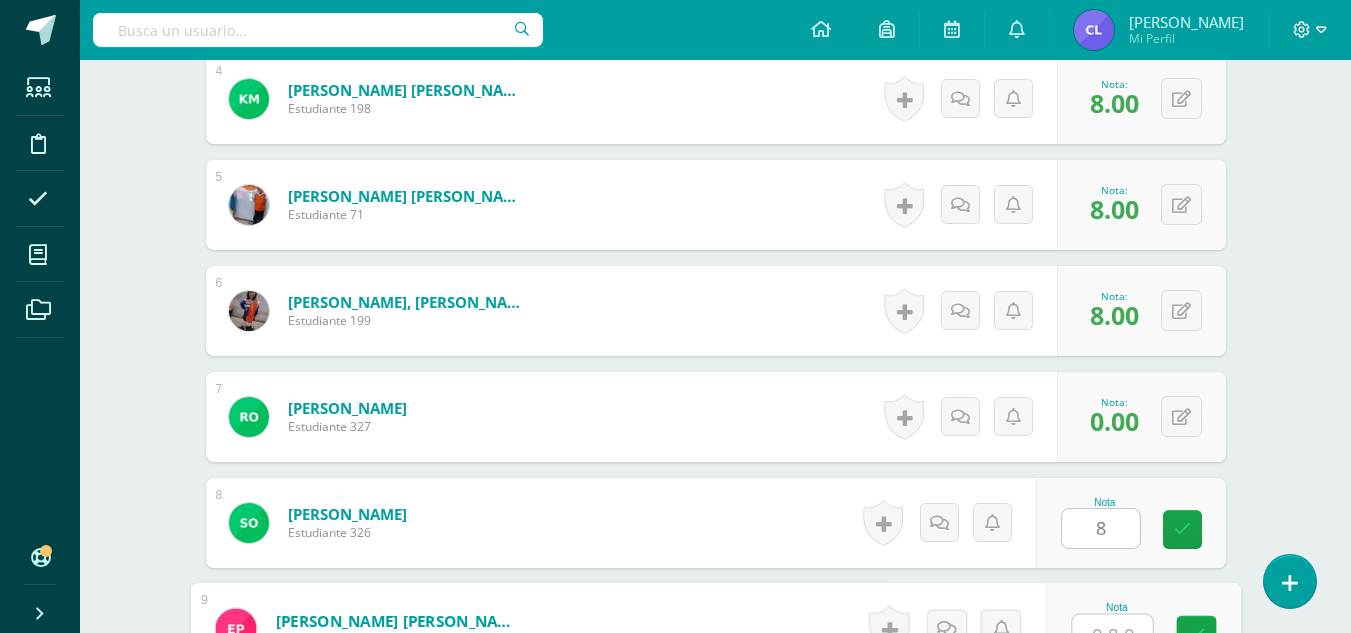 scroll, scrollTop: 980, scrollLeft: 0, axis: vertical 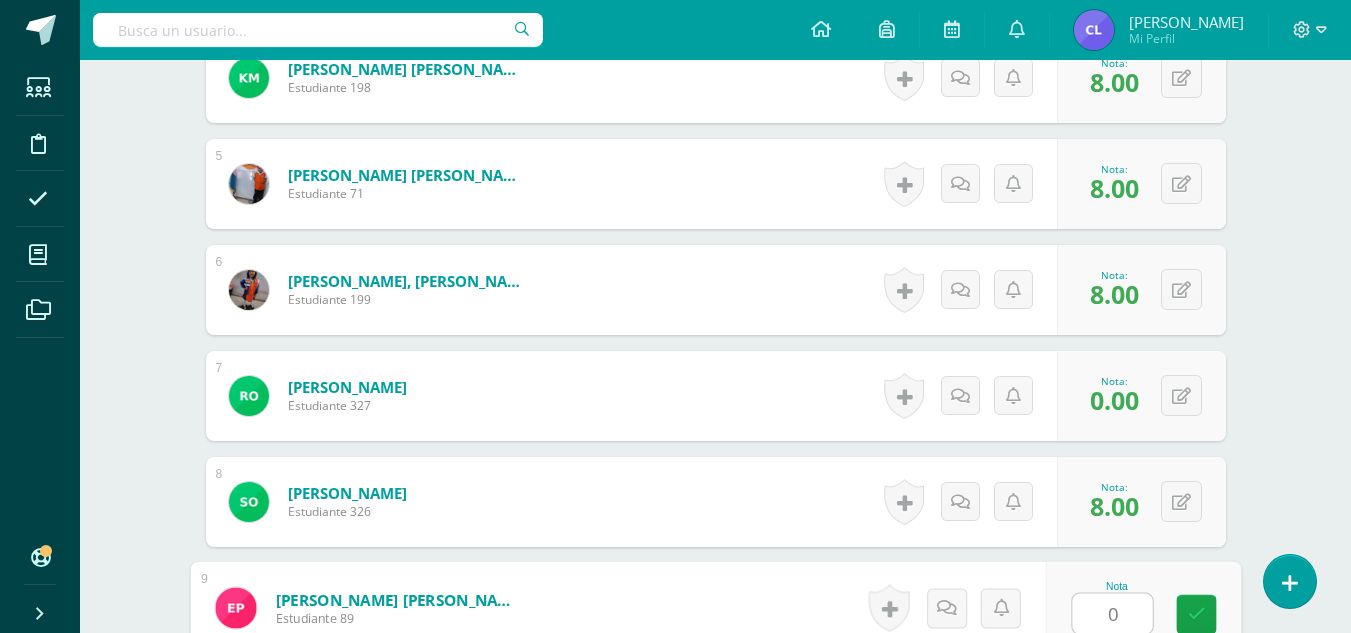 type on "0" 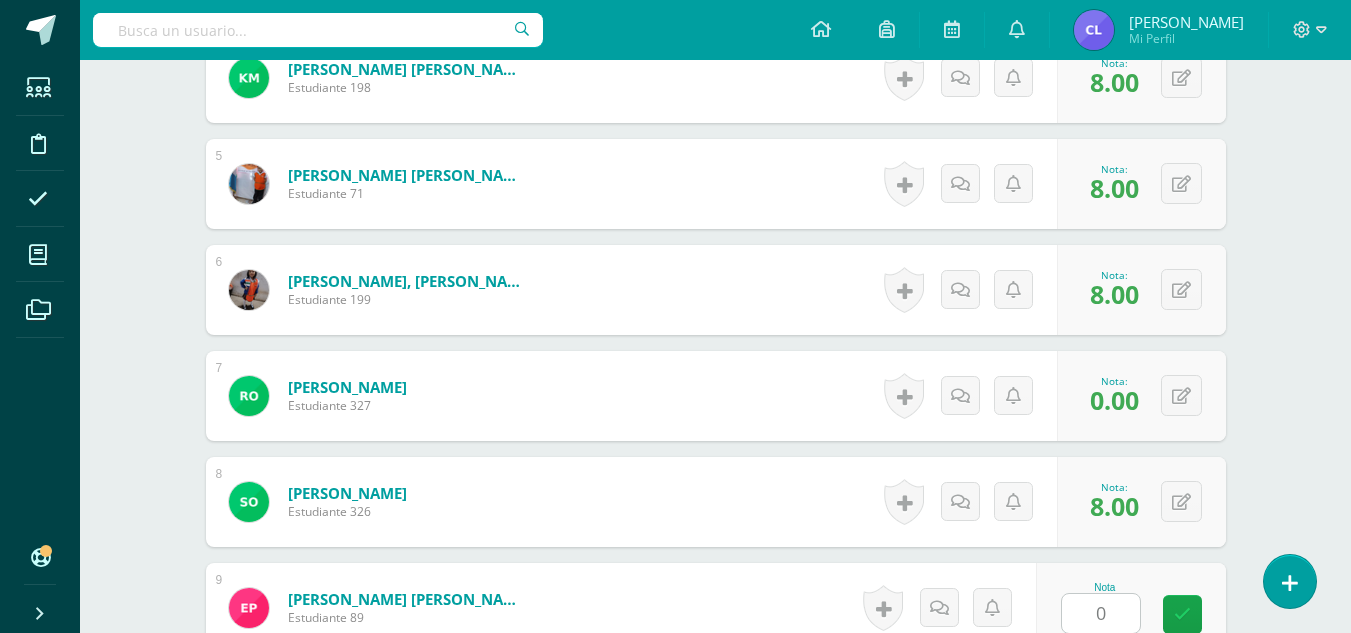 scroll, scrollTop: 1383, scrollLeft: 0, axis: vertical 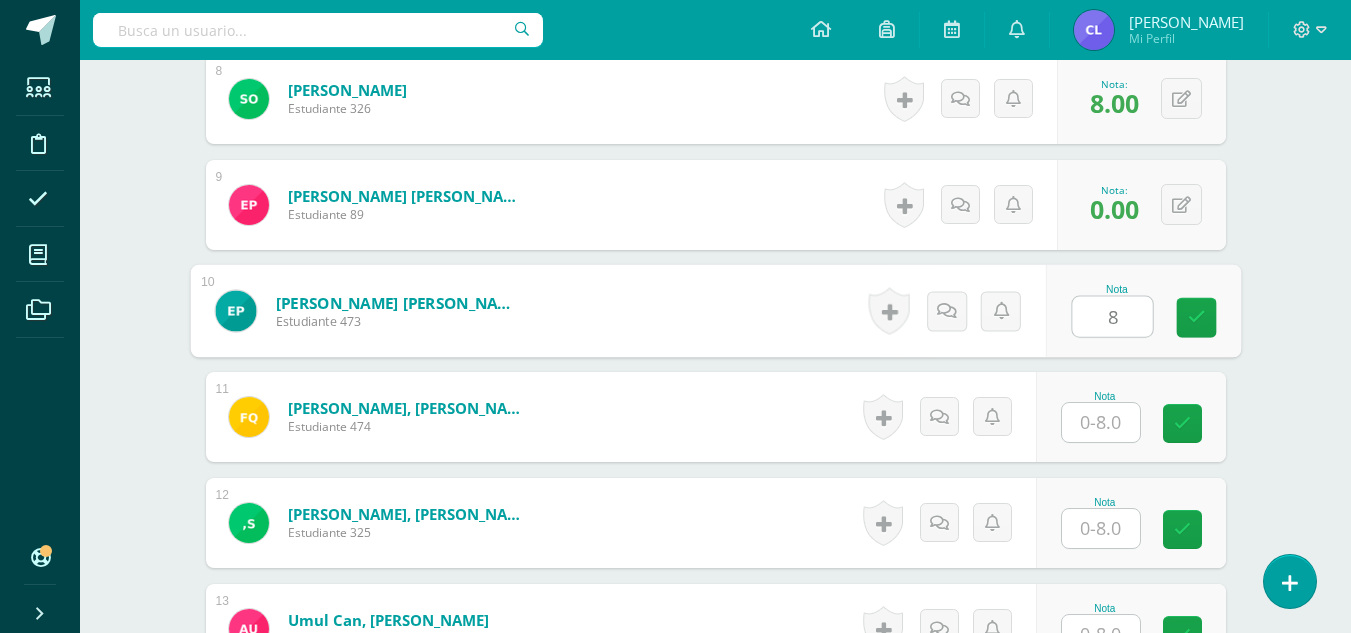 type on "8" 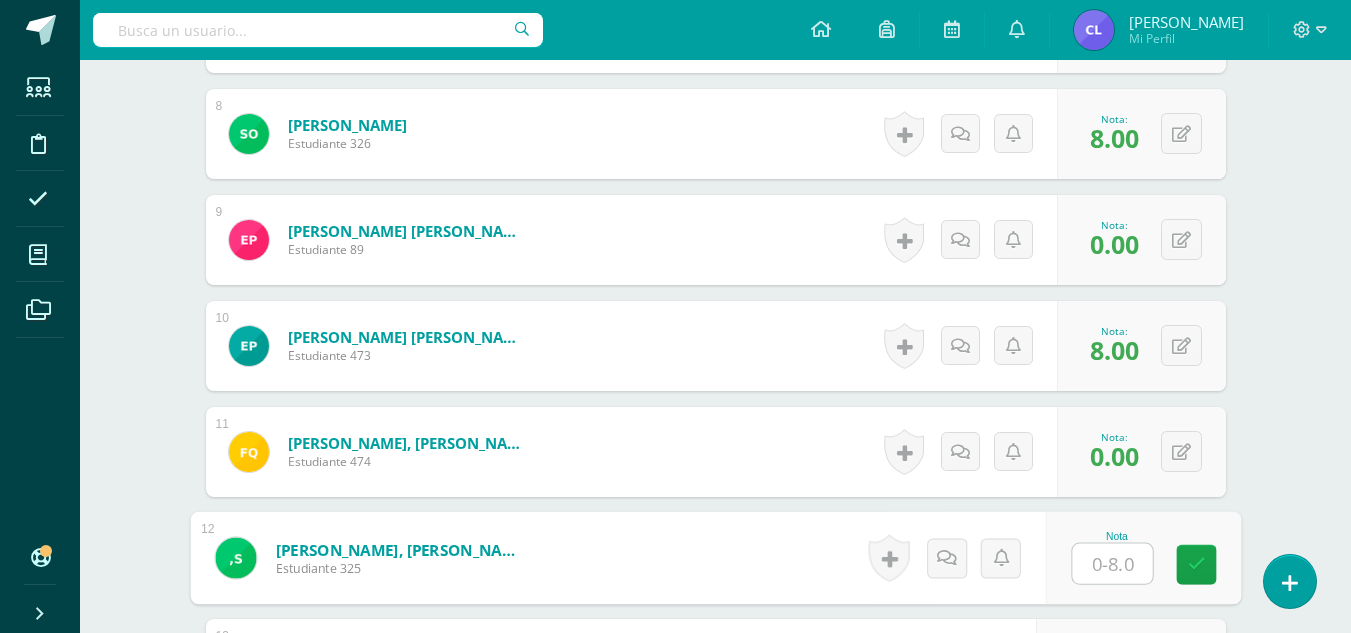 scroll, scrollTop: 1383, scrollLeft: 0, axis: vertical 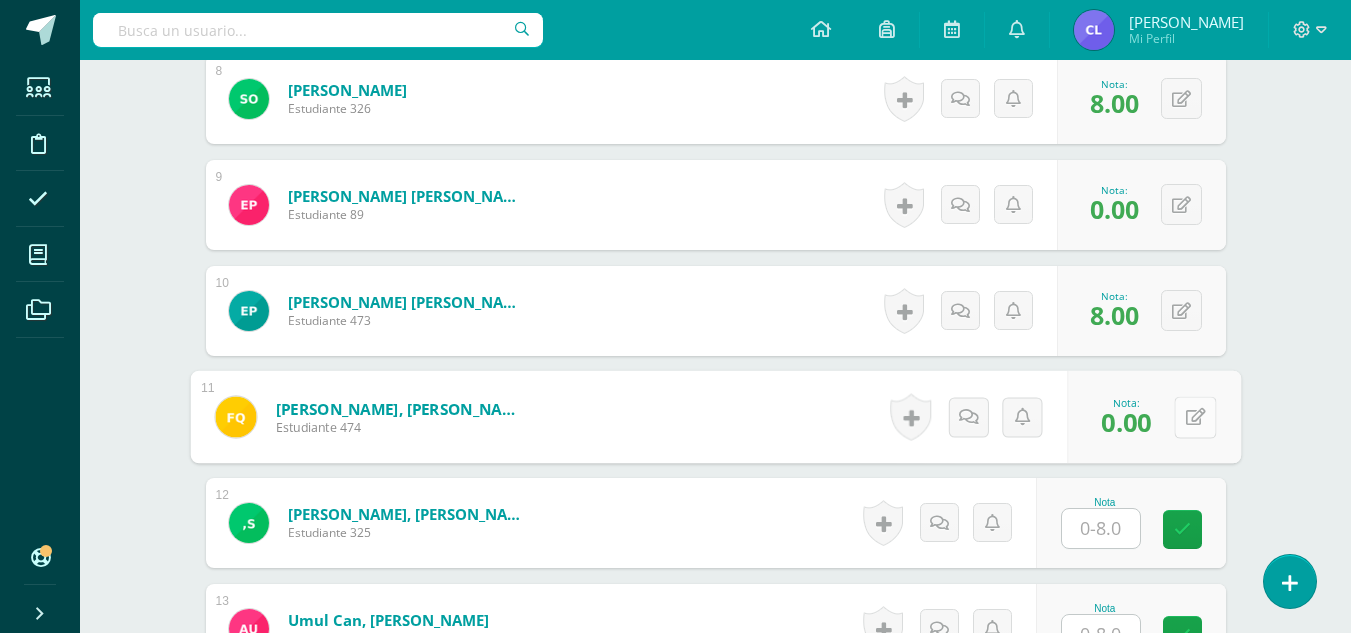 click at bounding box center (1195, 416) 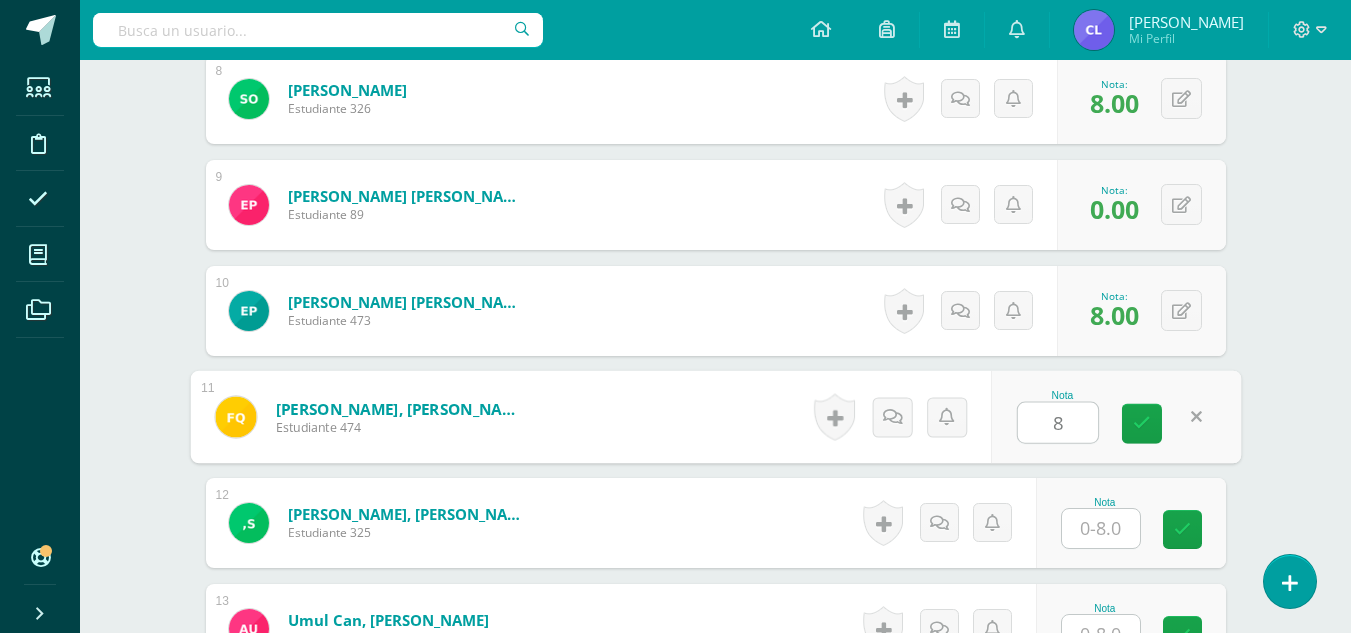 type on "8" 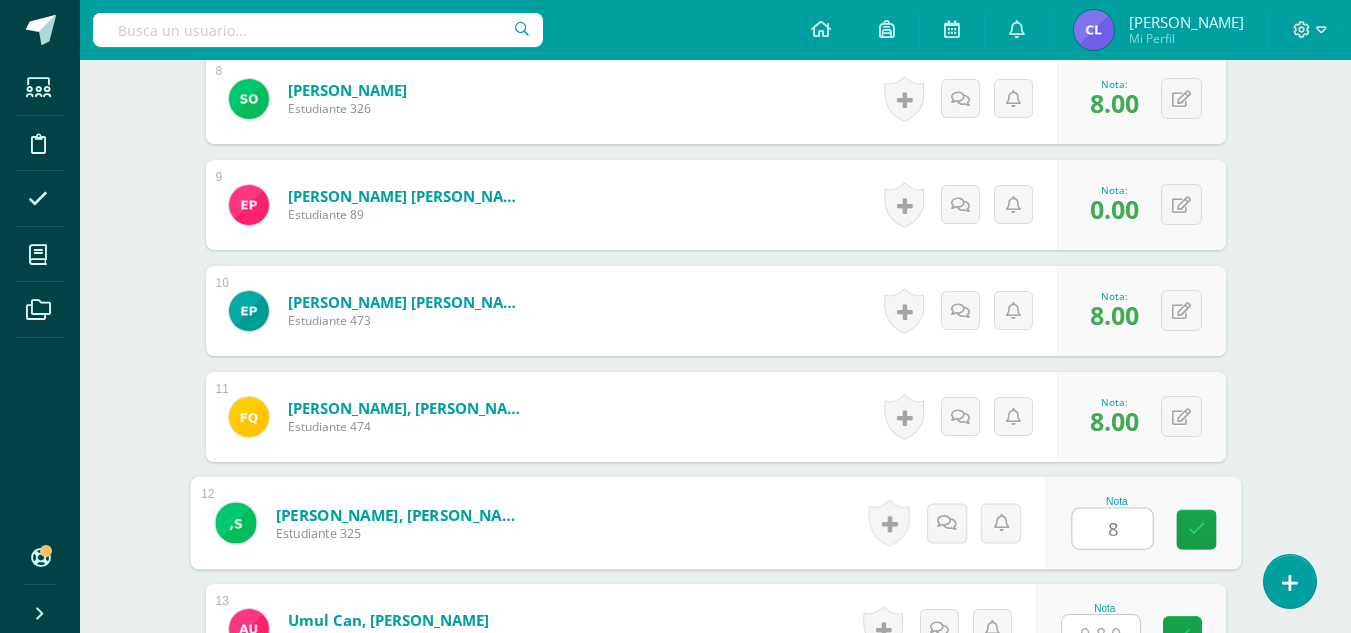 type on "8" 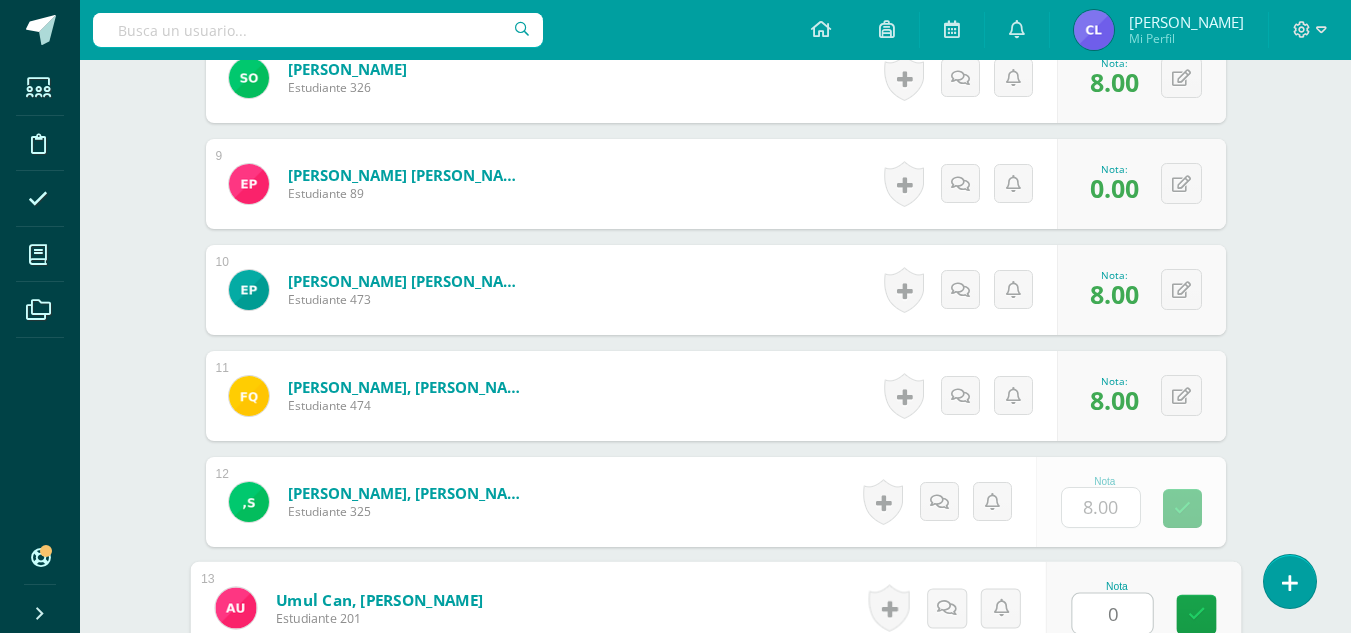 type on "0" 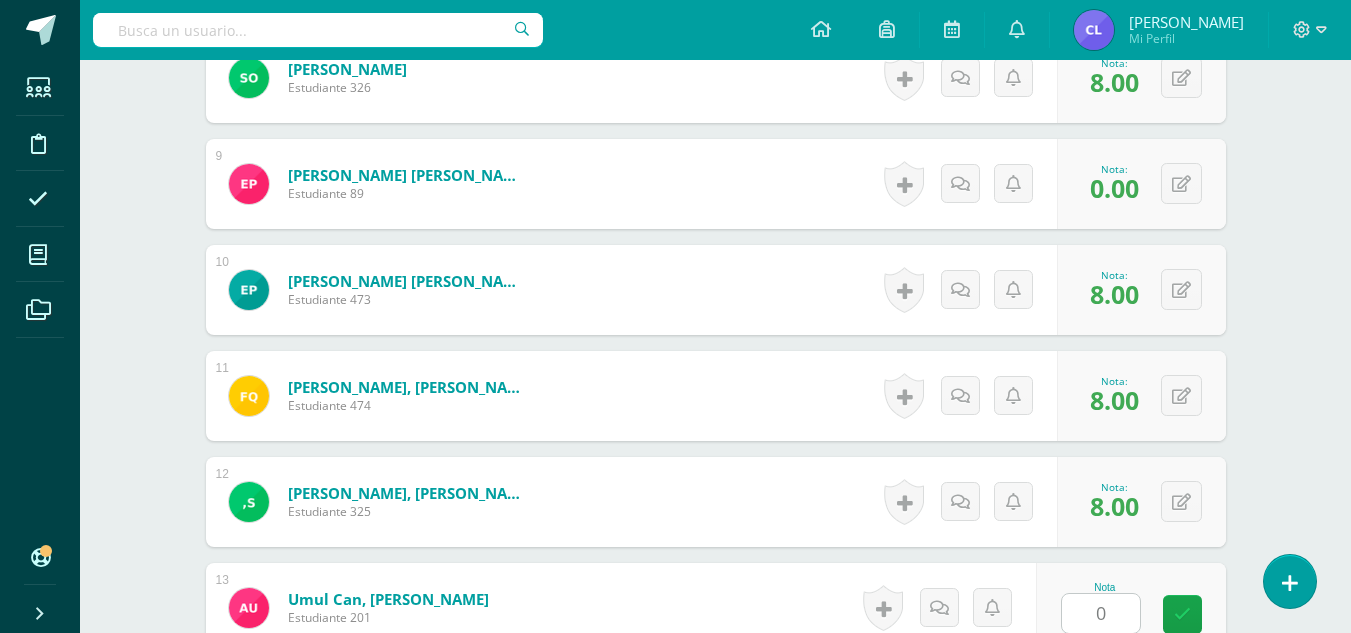 scroll, scrollTop: 1807, scrollLeft: 0, axis: vertical 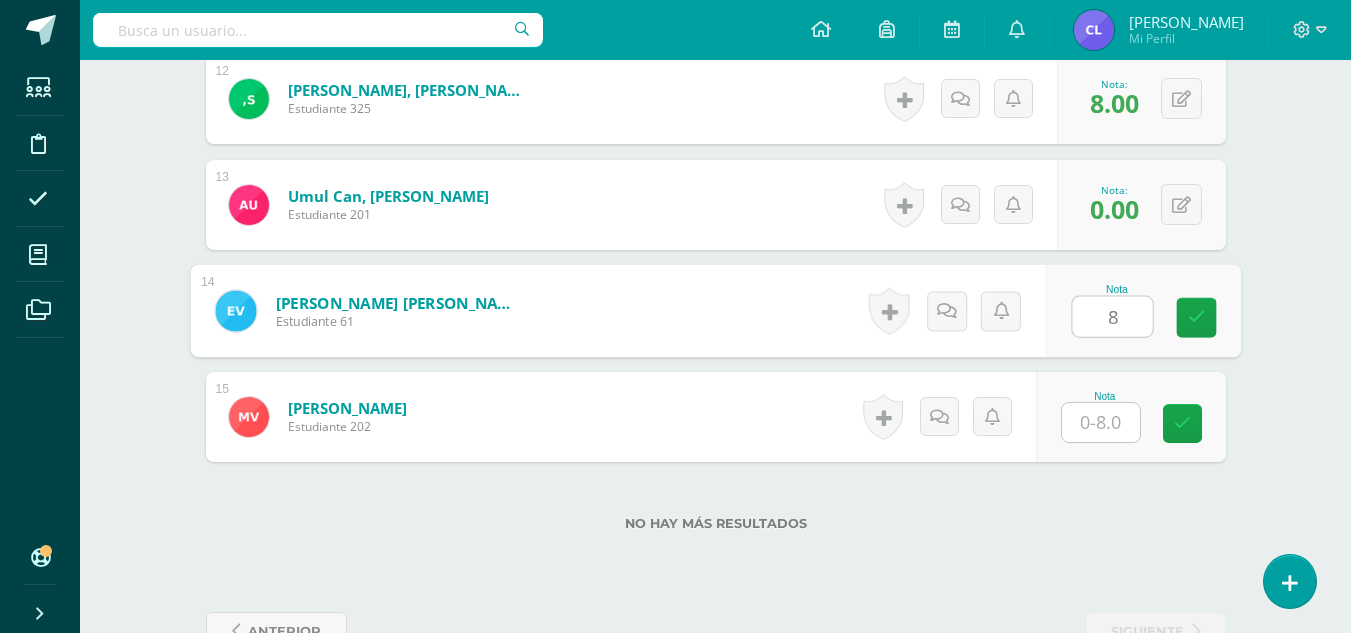 type on "8" 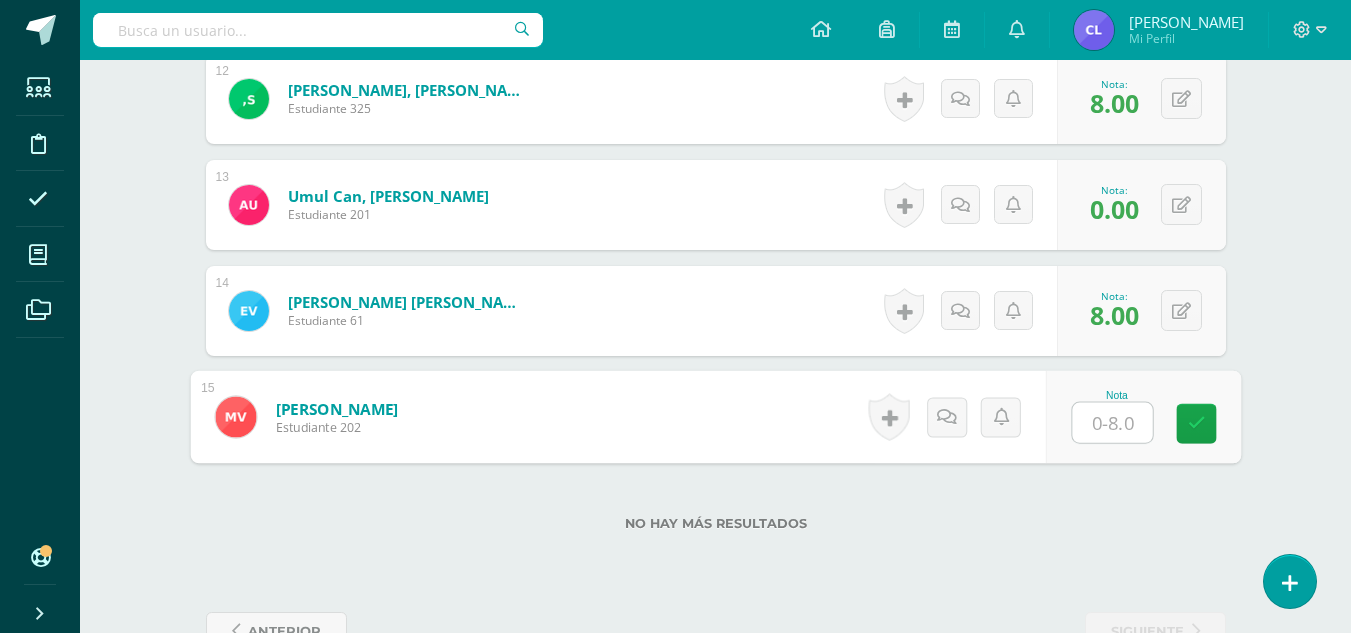 type on "8" 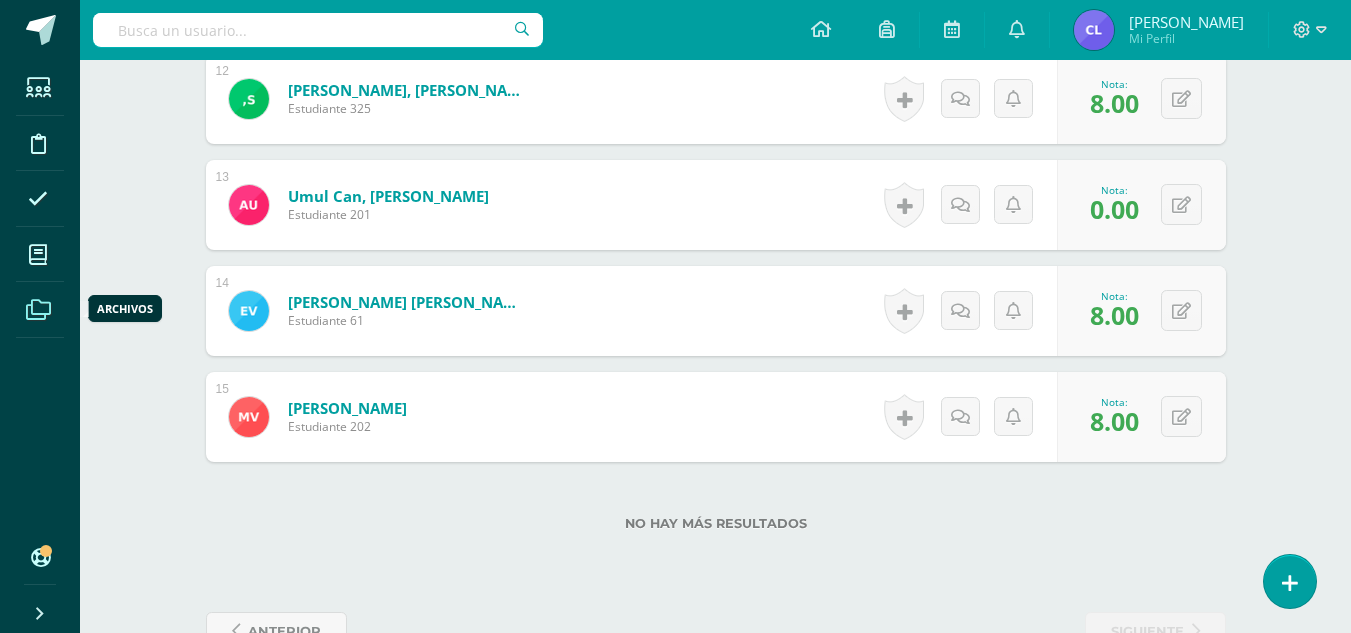 click at bounding box center (38, 310) 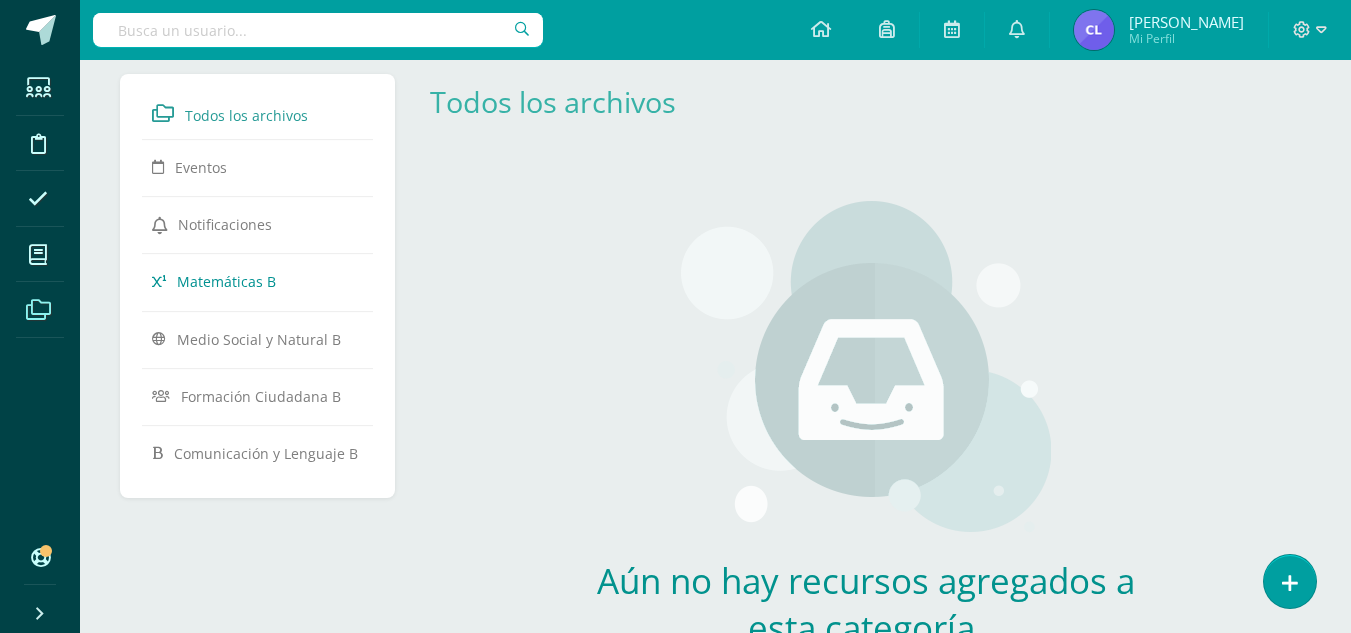 scroll, scrollTop: 0, scrollLeft: 0, axis: both 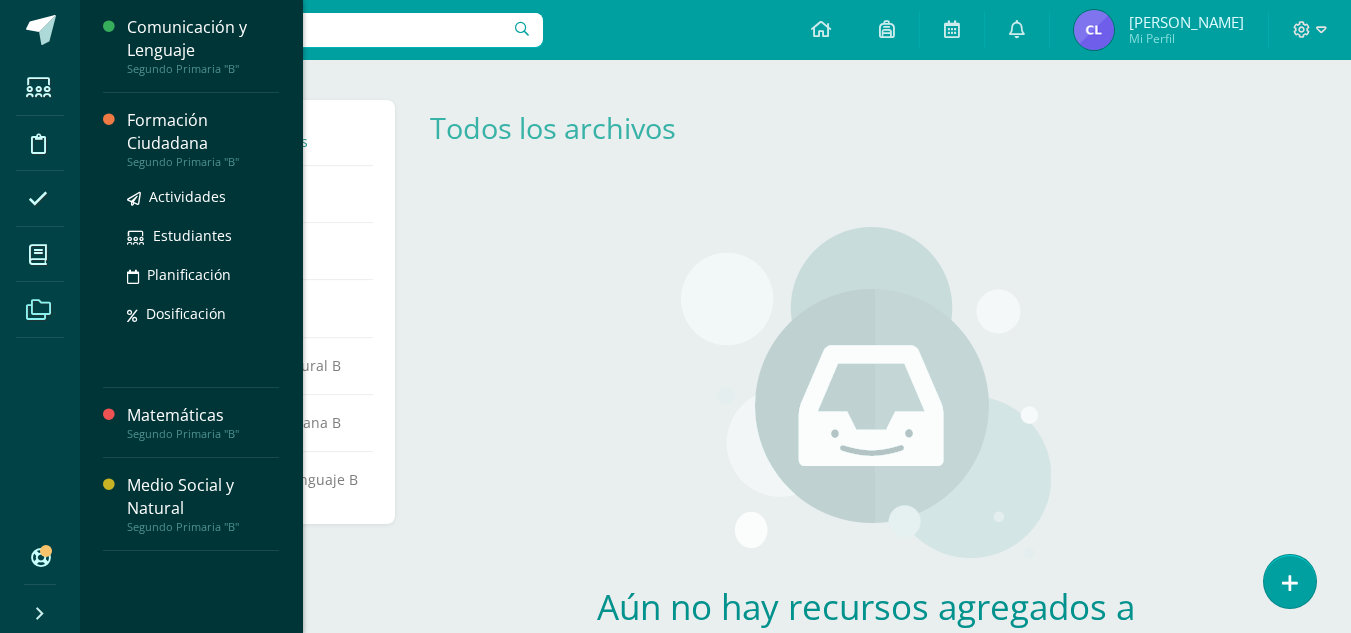 click on "Formación Ciudadana" at bounding box center (203, 132) 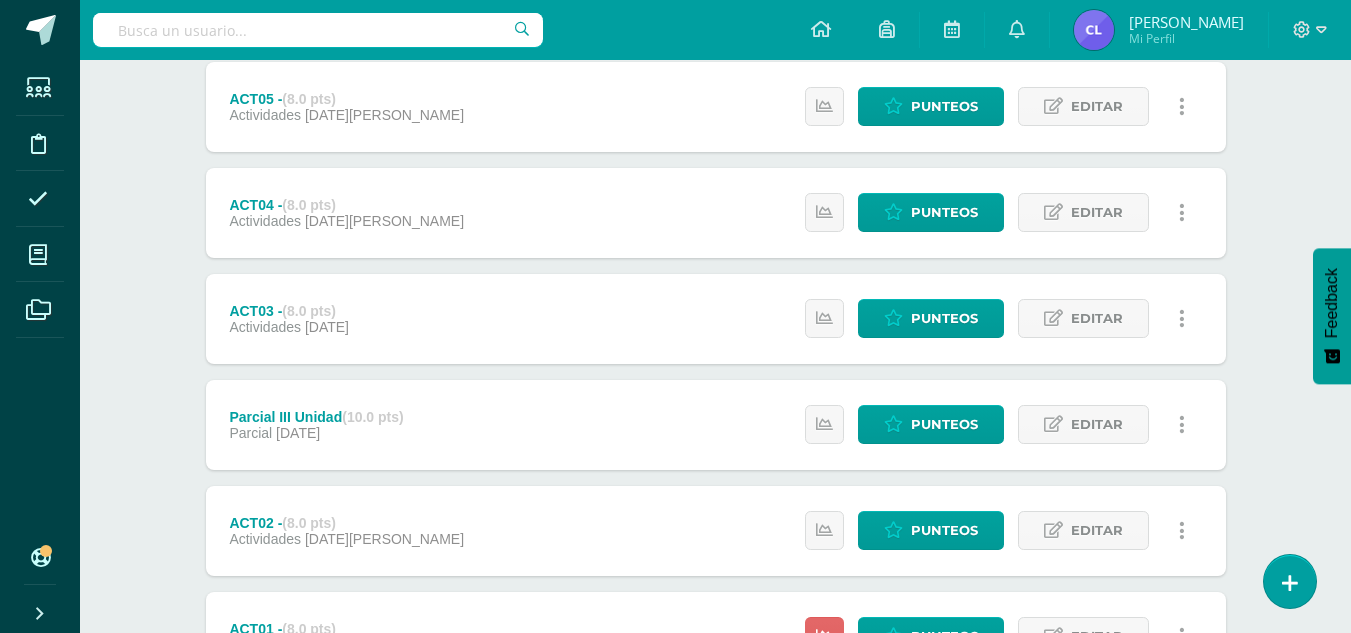 scroll, scrollTop: 453, scrollLeft: 0, axis: vertical 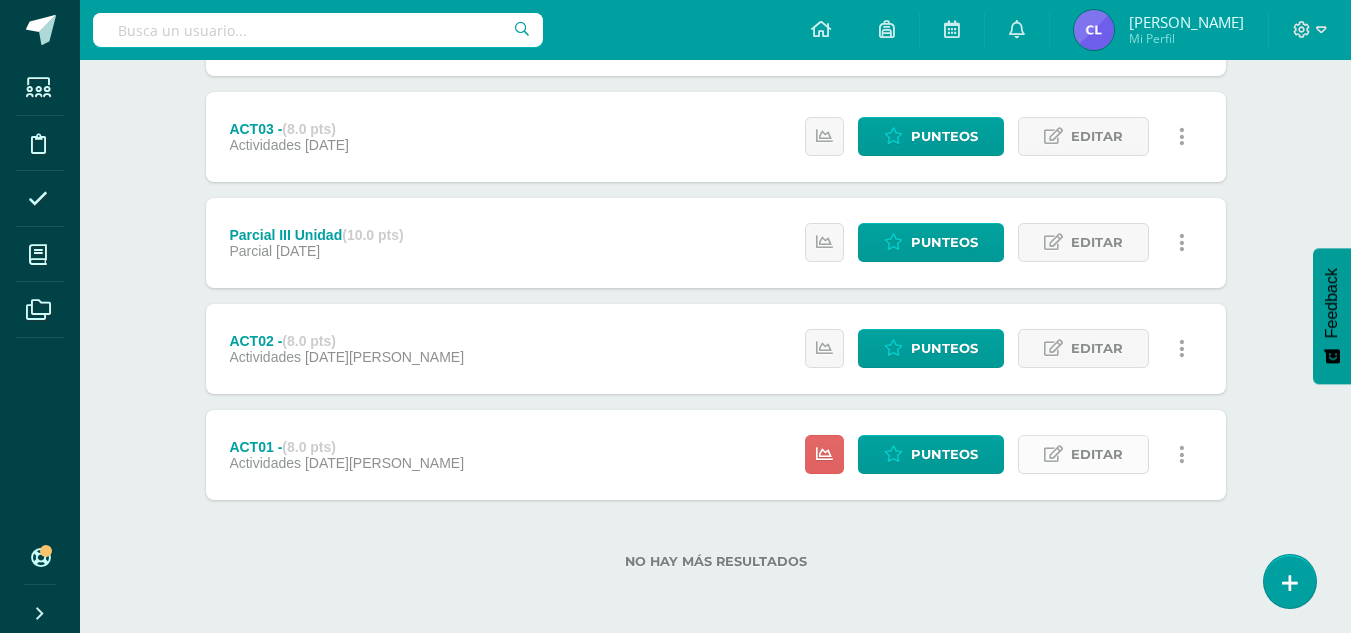 click at bounding box center (1053, 454) 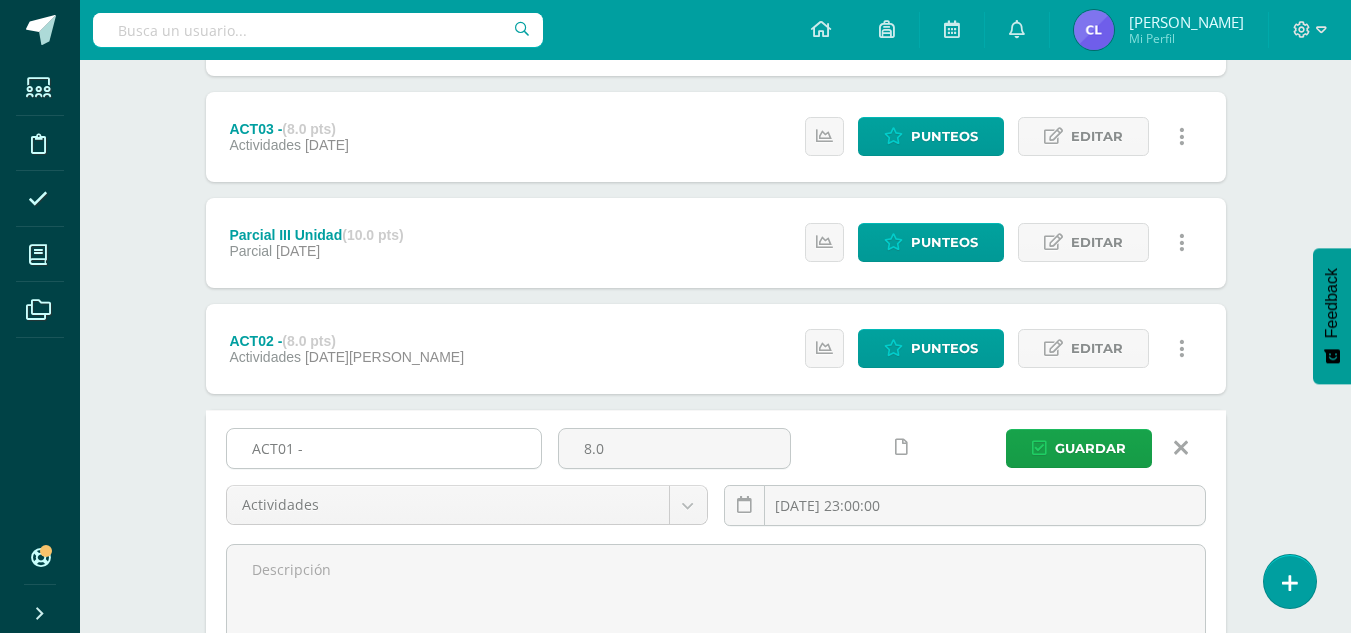 click on "ACT01 -" at bounding box center (384, 448) 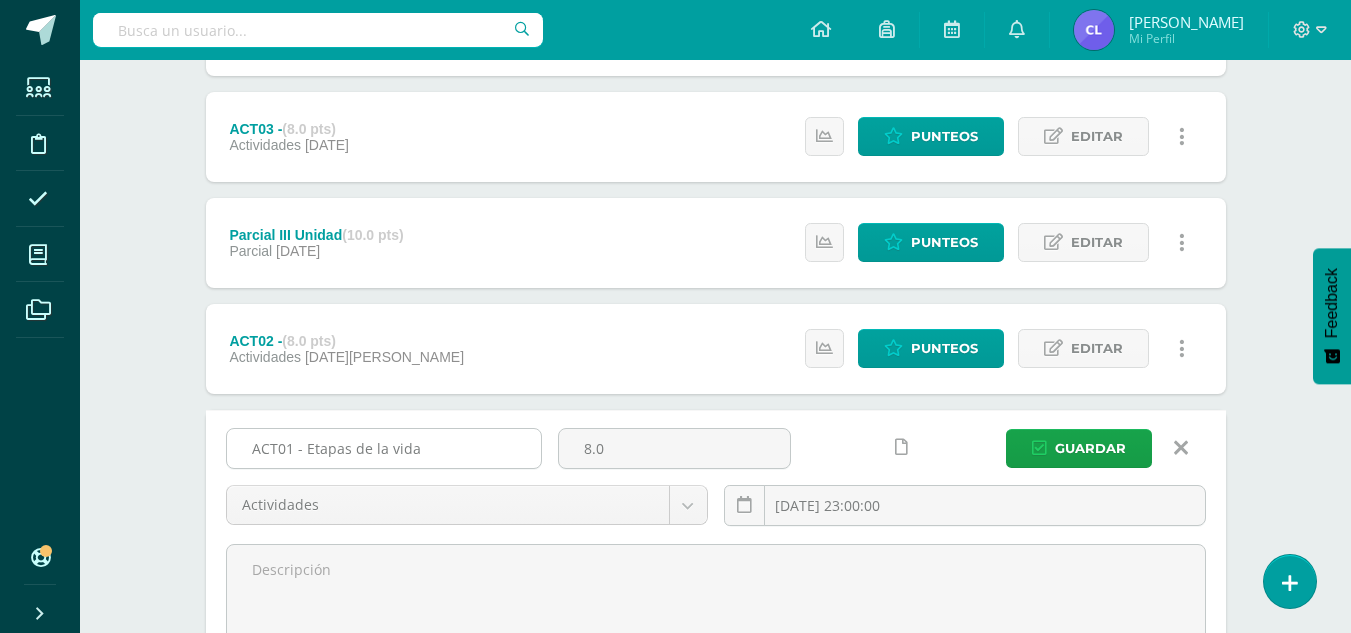 type on "ACT01 - Etapas de la vida" 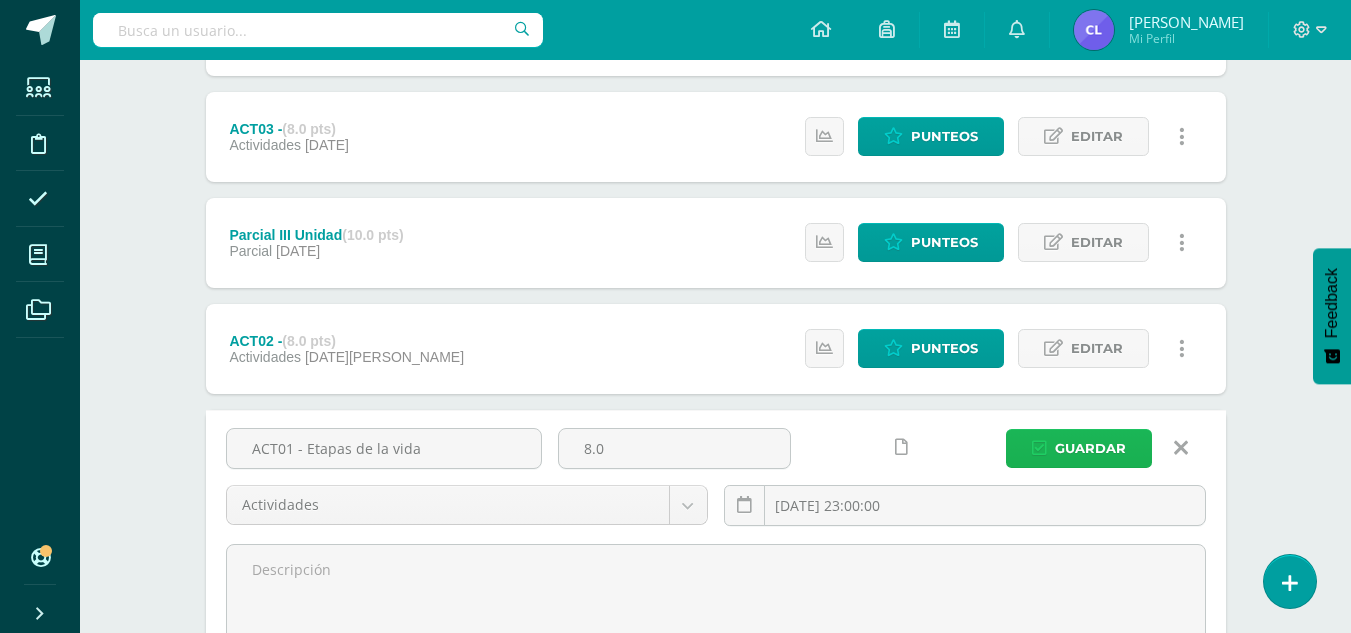 click on "Guardar" at bounding box center (1079, 448) 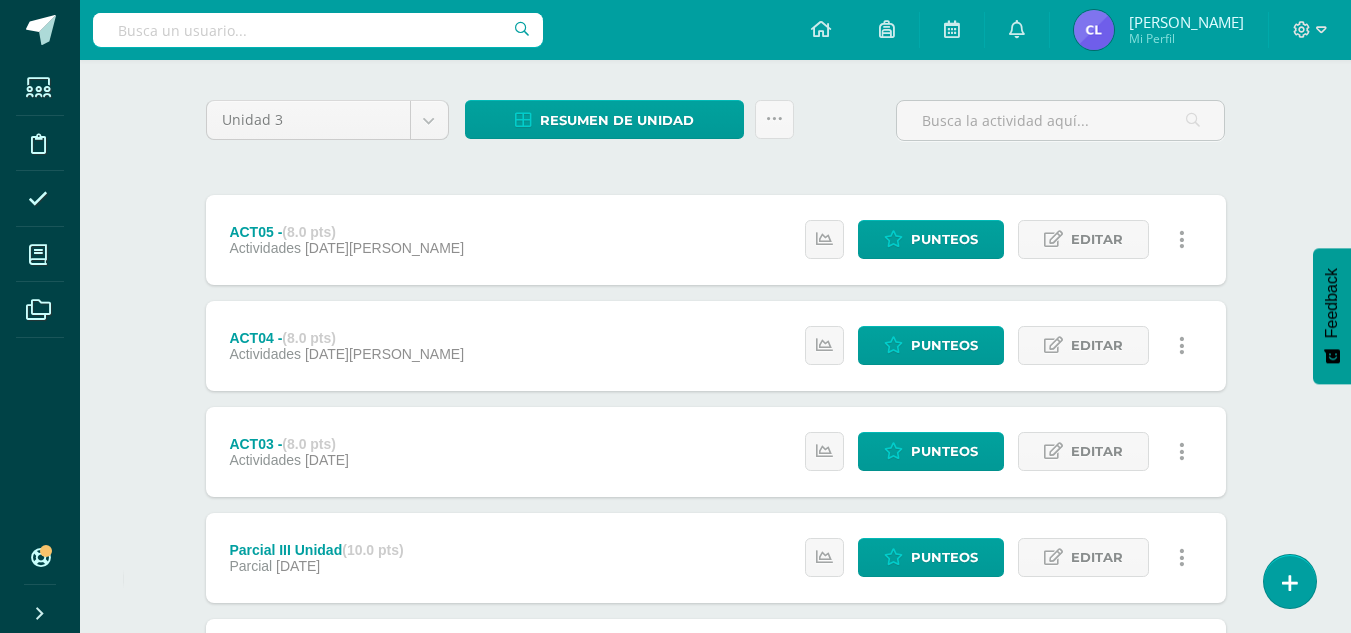 scroll, scrollTop: 453, scrollLeft: 0, axis: vertical 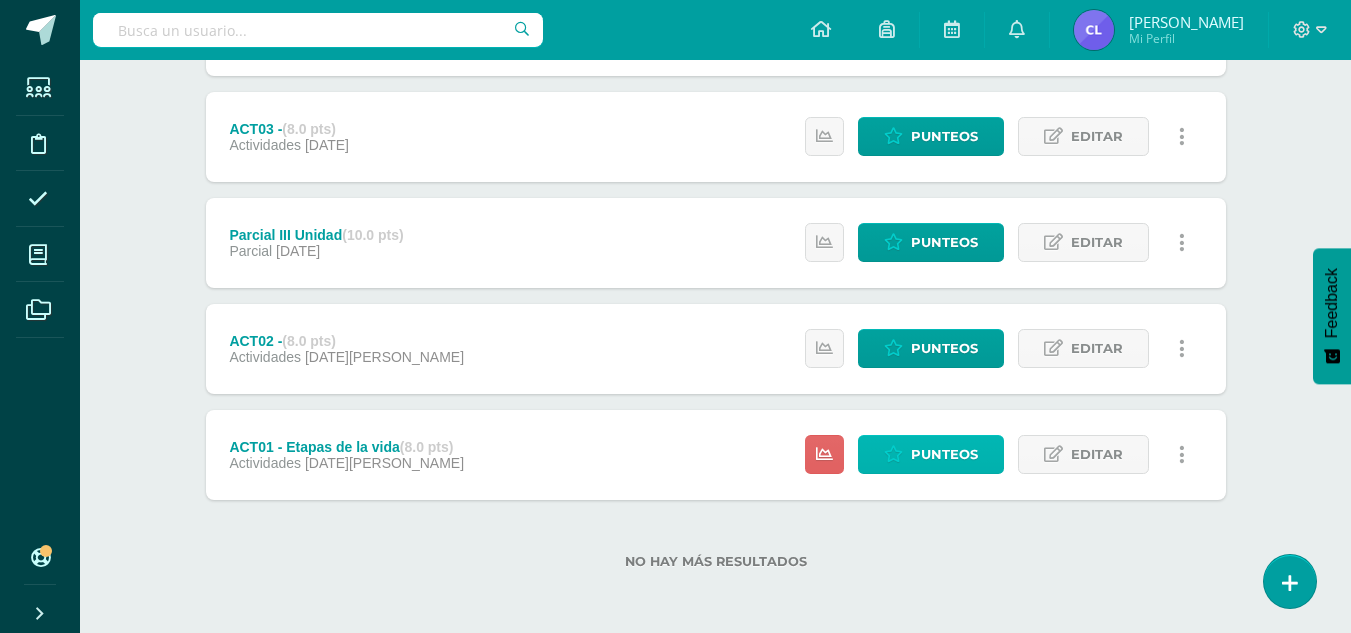 click on "Punteos" at bounding box center (944, 454) 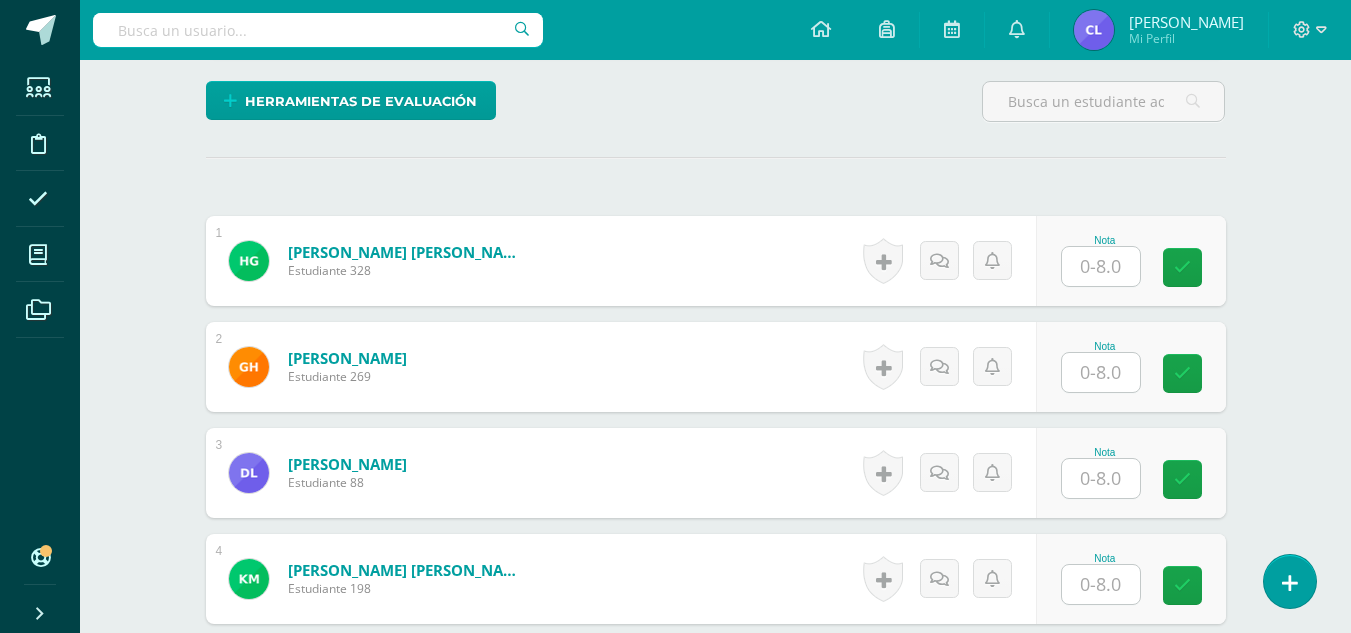 scroll, scrollTop: 480, scrollLeft: 0, axis: vertical 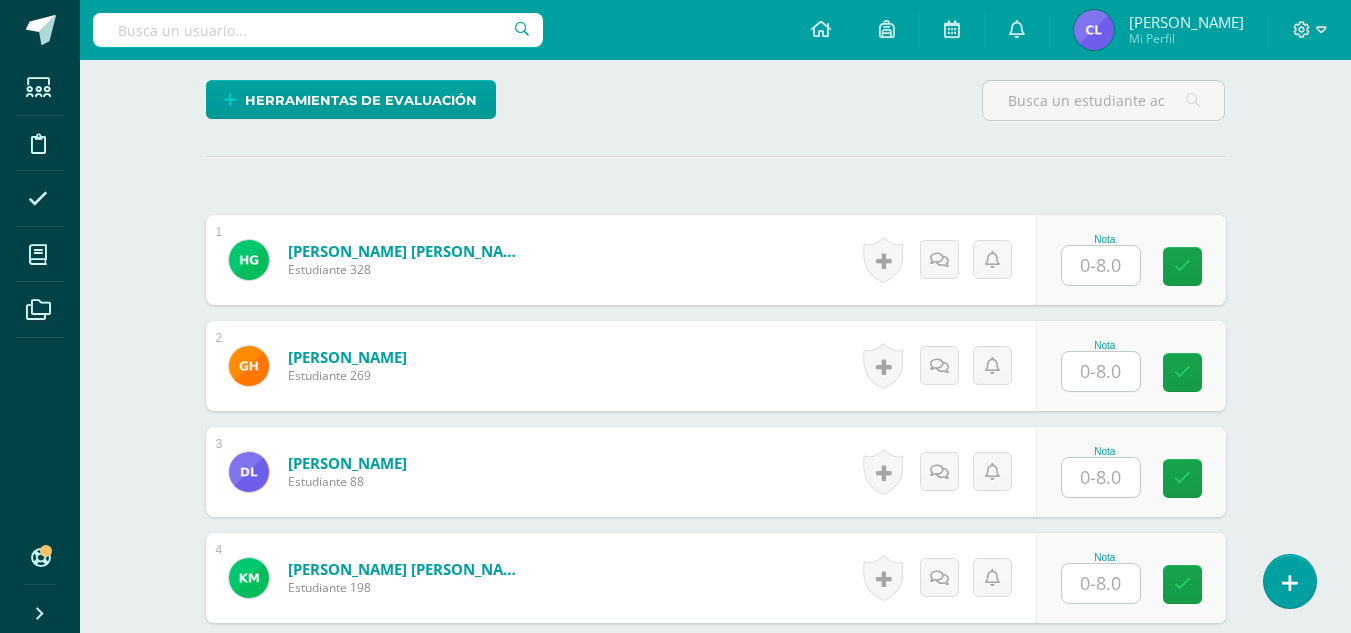 click at bounding box center (1101, 265) 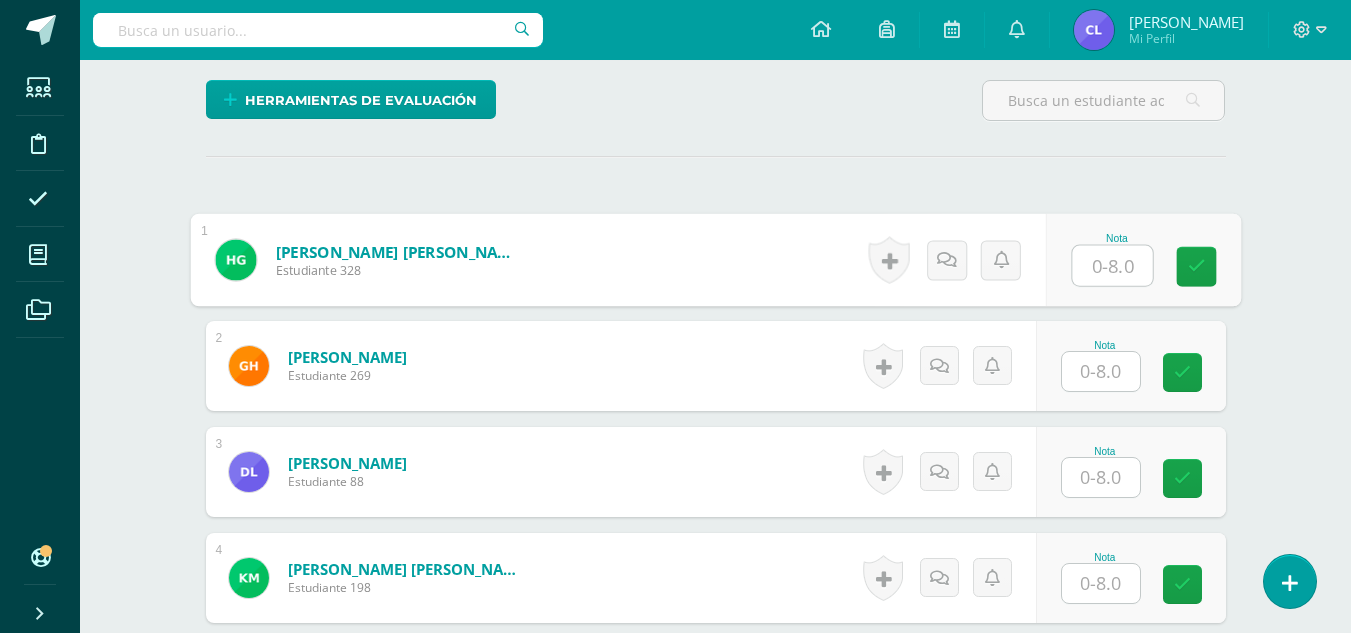 scroll, scrollTop: 481, scrollLeft: 0, axis: vertical 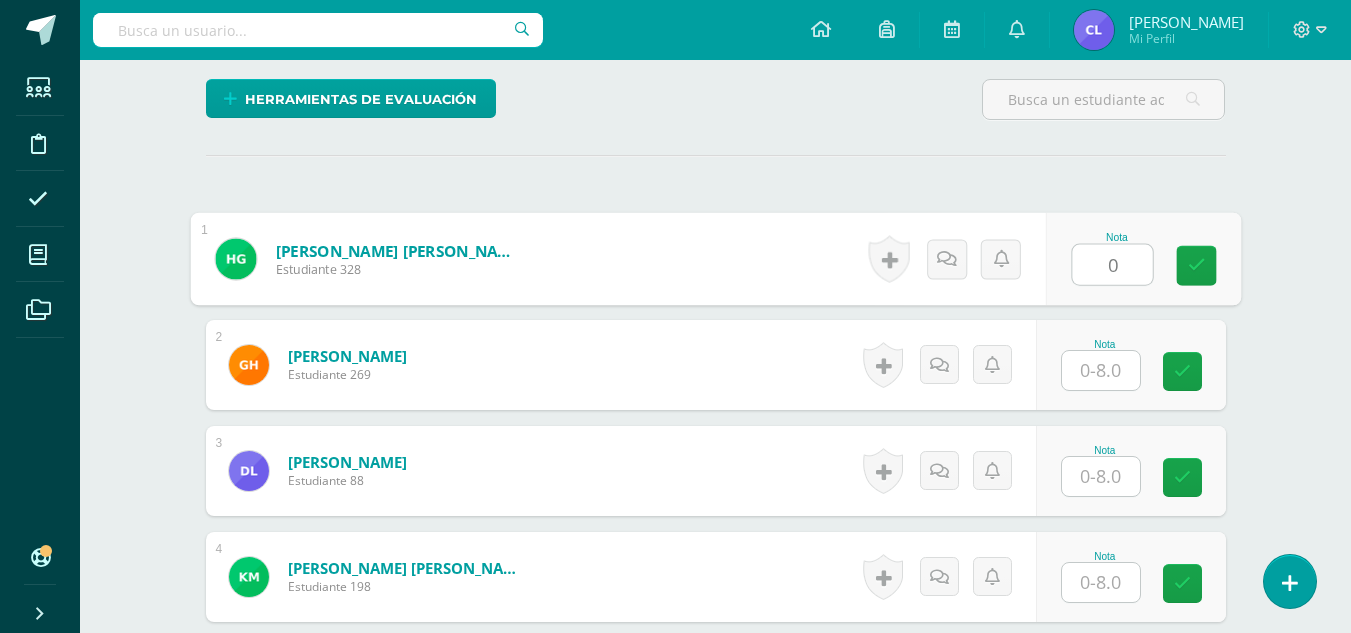 type on "0" 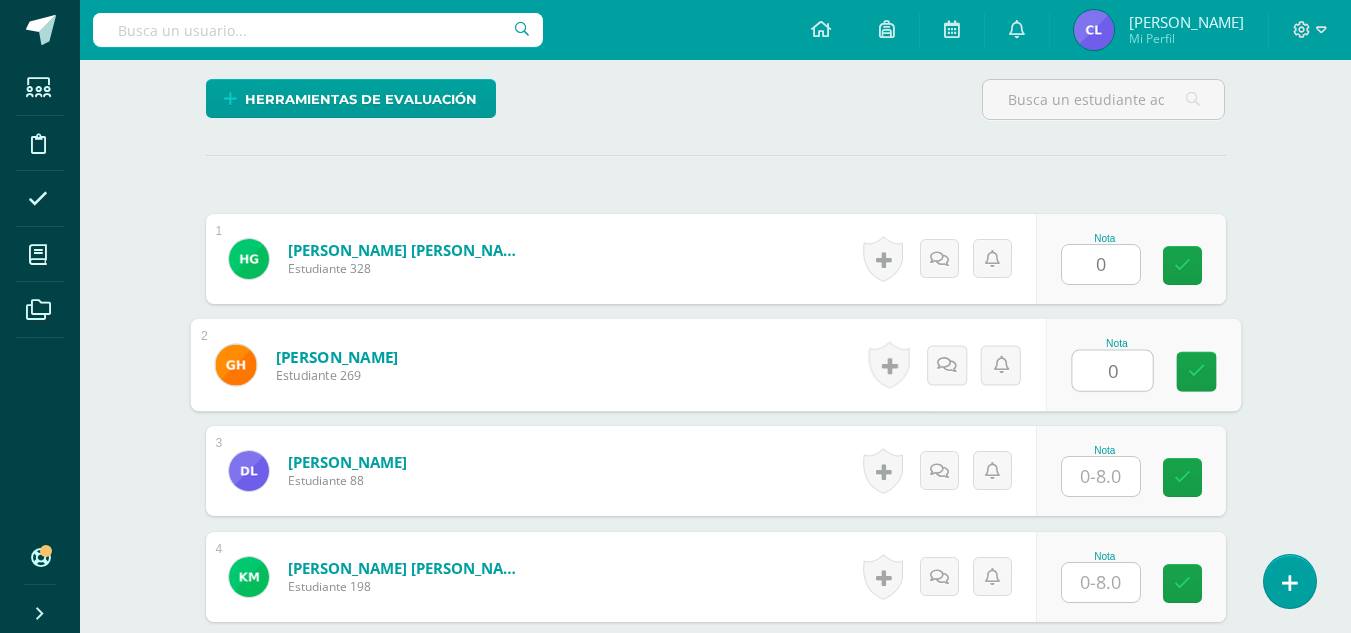 type on "0" 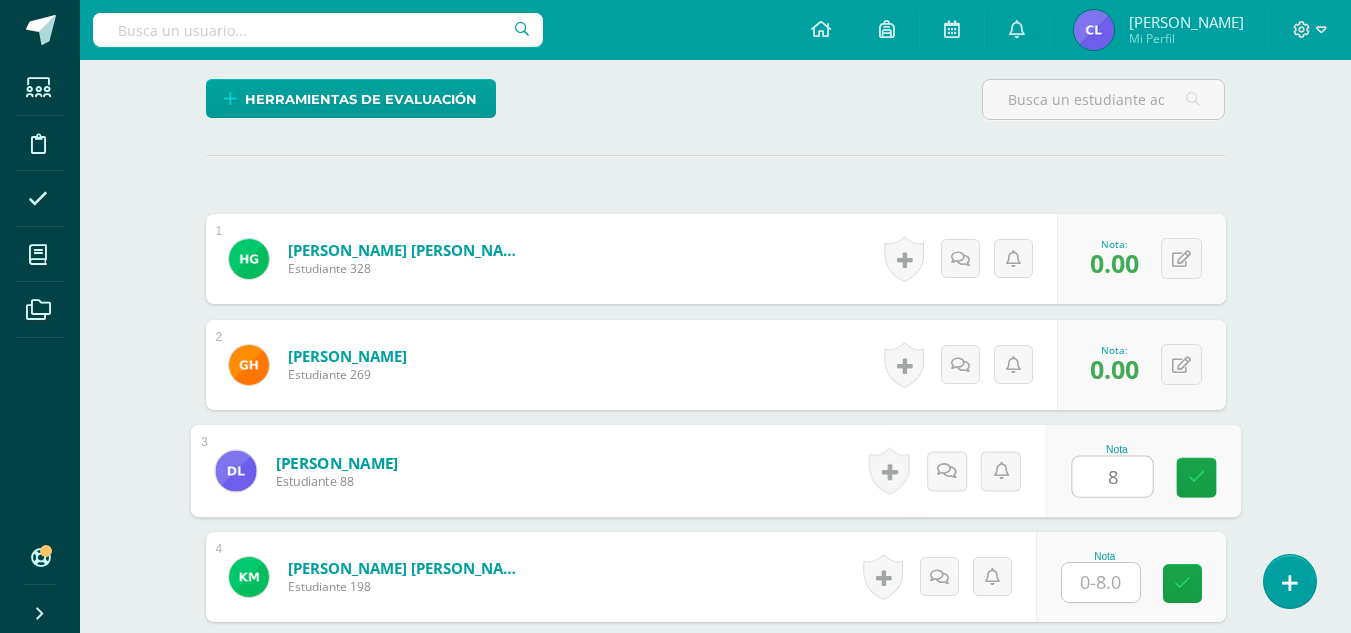 type on "8" 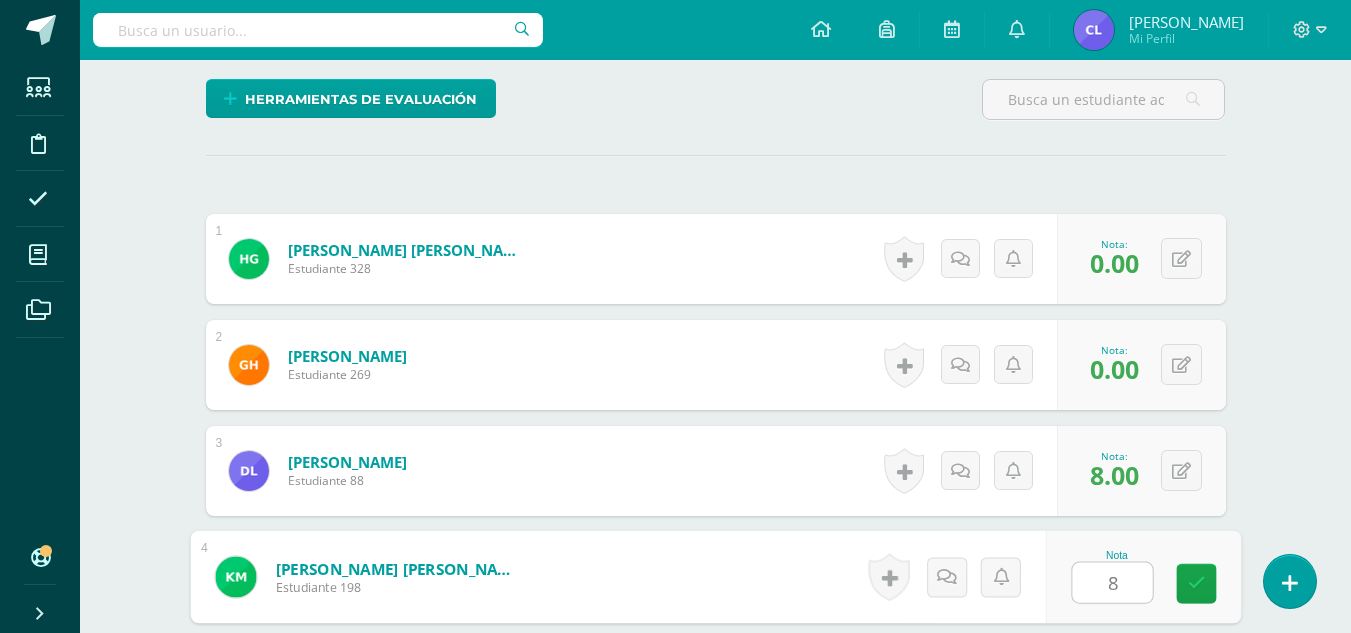 type on "8" 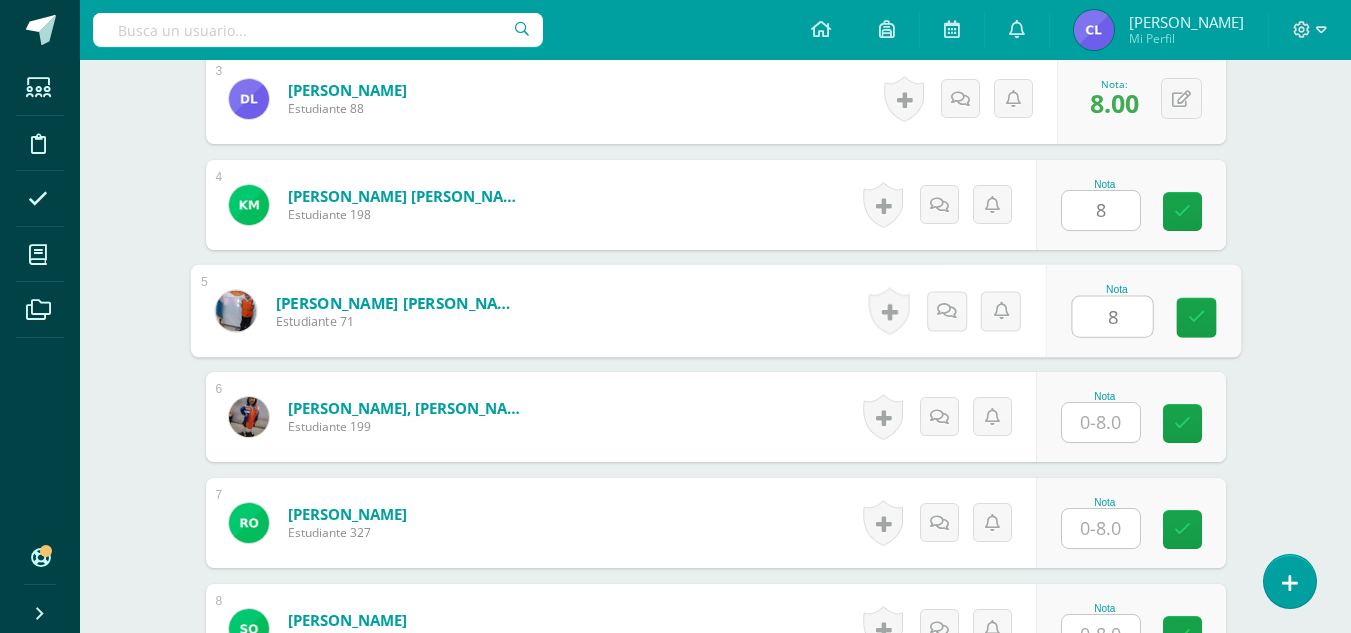 type on "8" 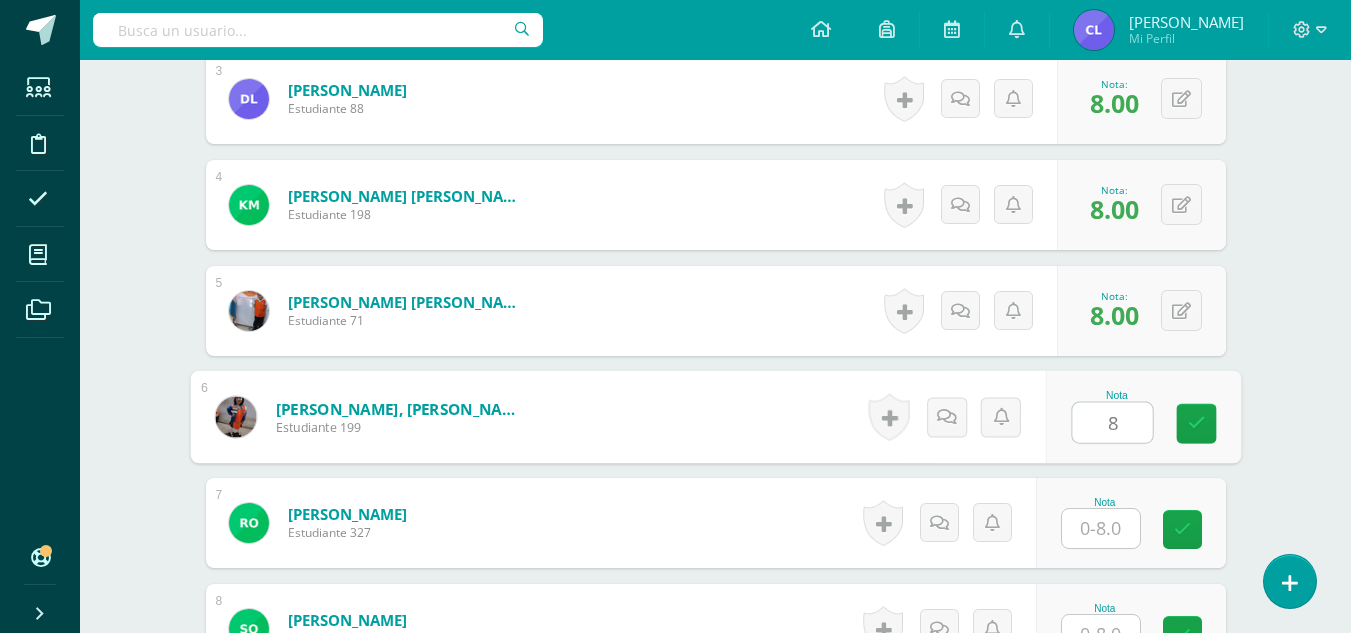 type on "8" 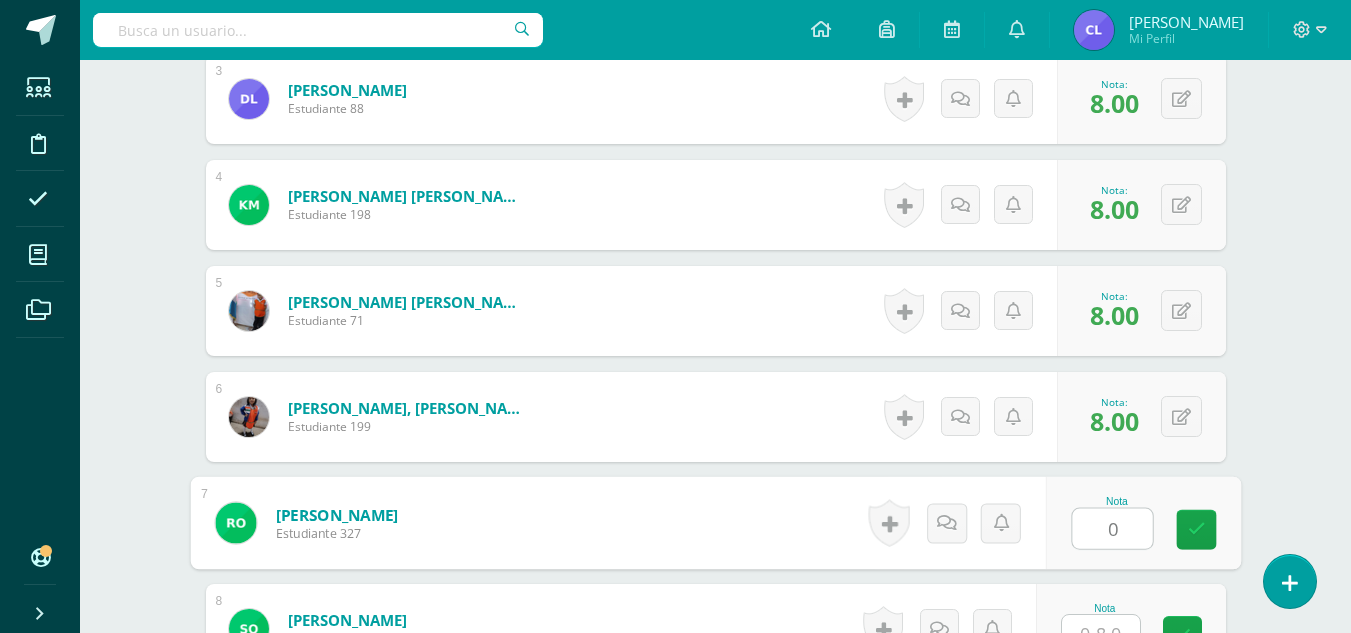type on "0" 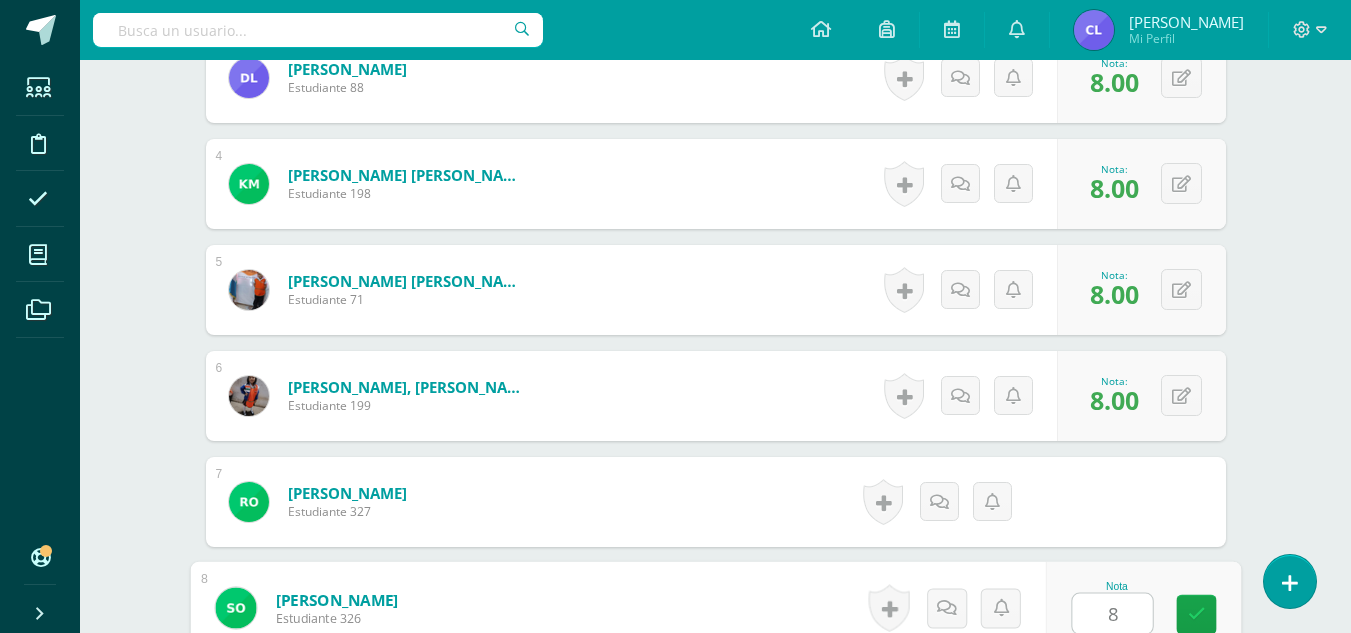 type on "8" 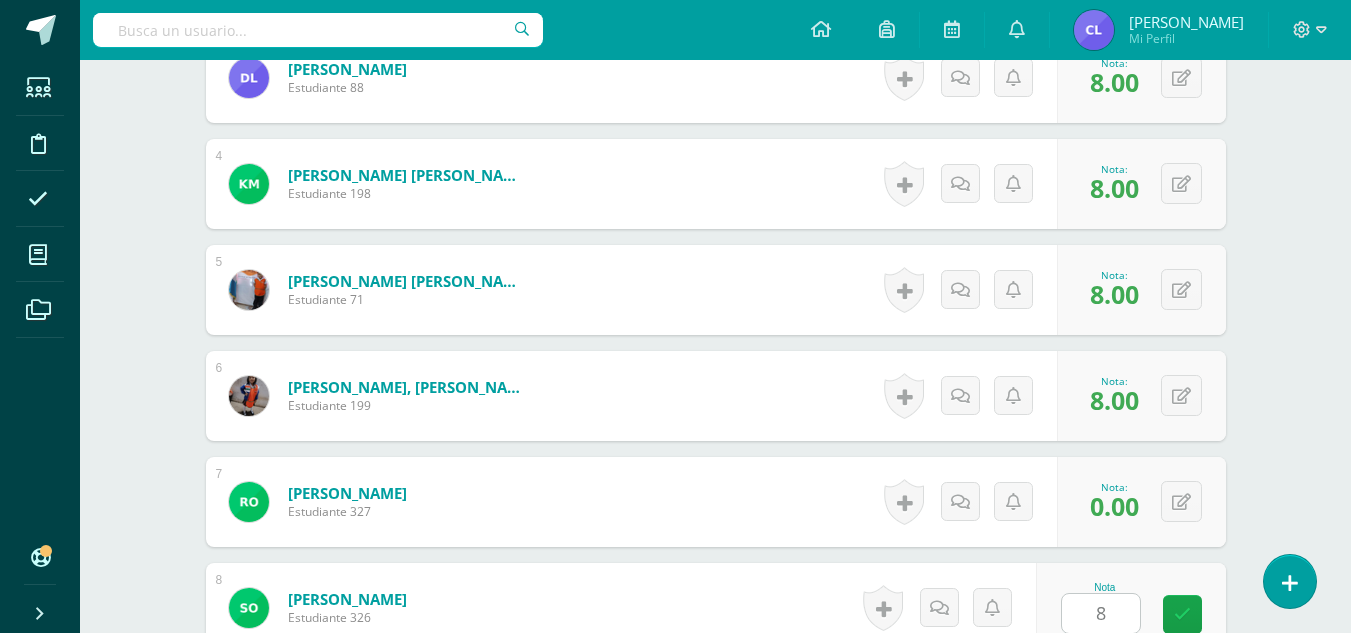 scroll, scrollTop: 1277, scrollLeft: 0, axis: vertical 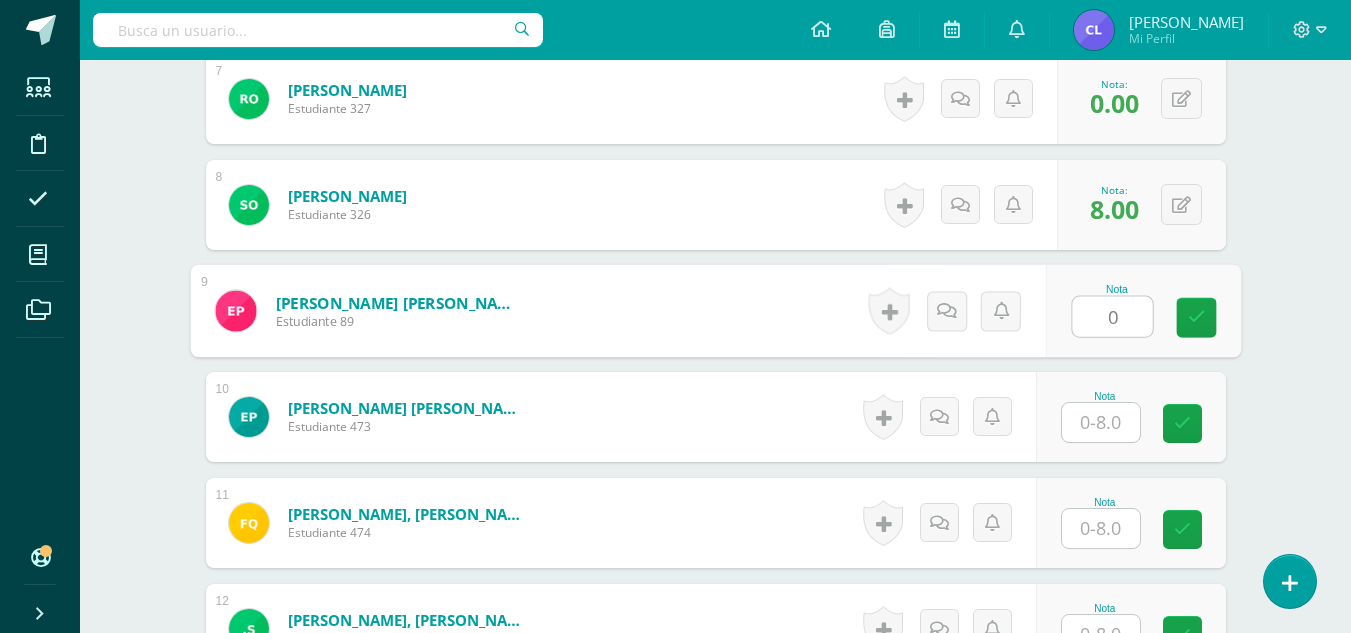 type on "0" 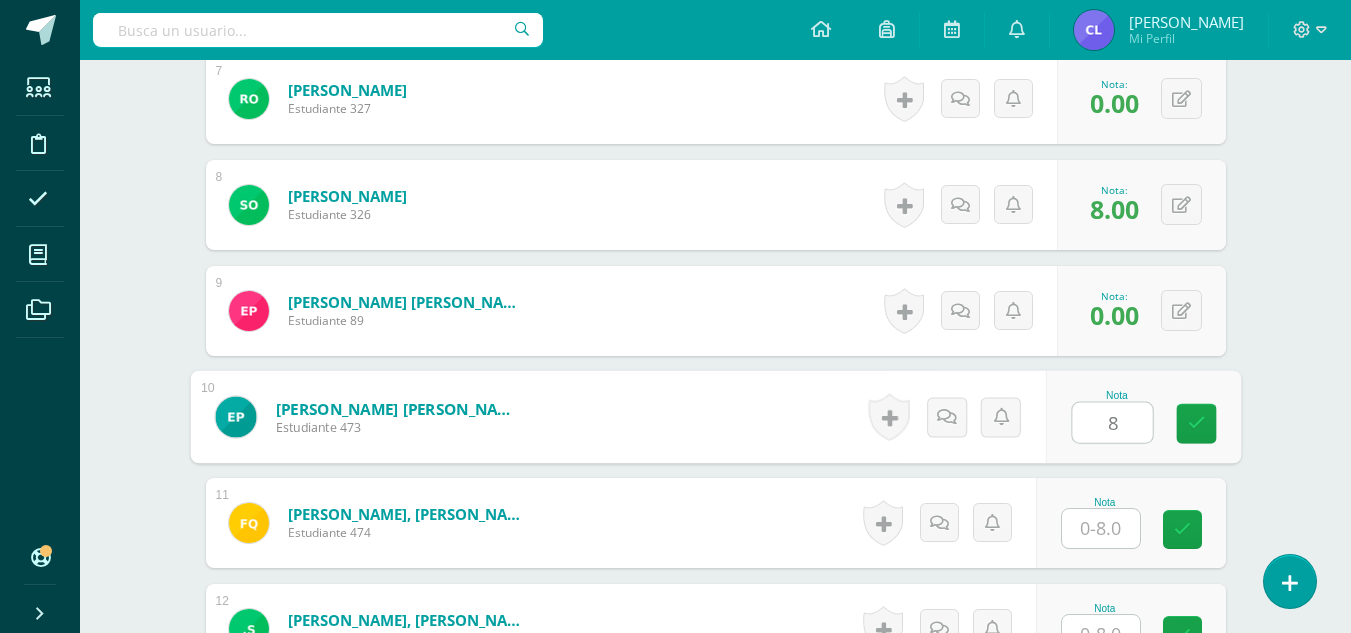 type on "8" 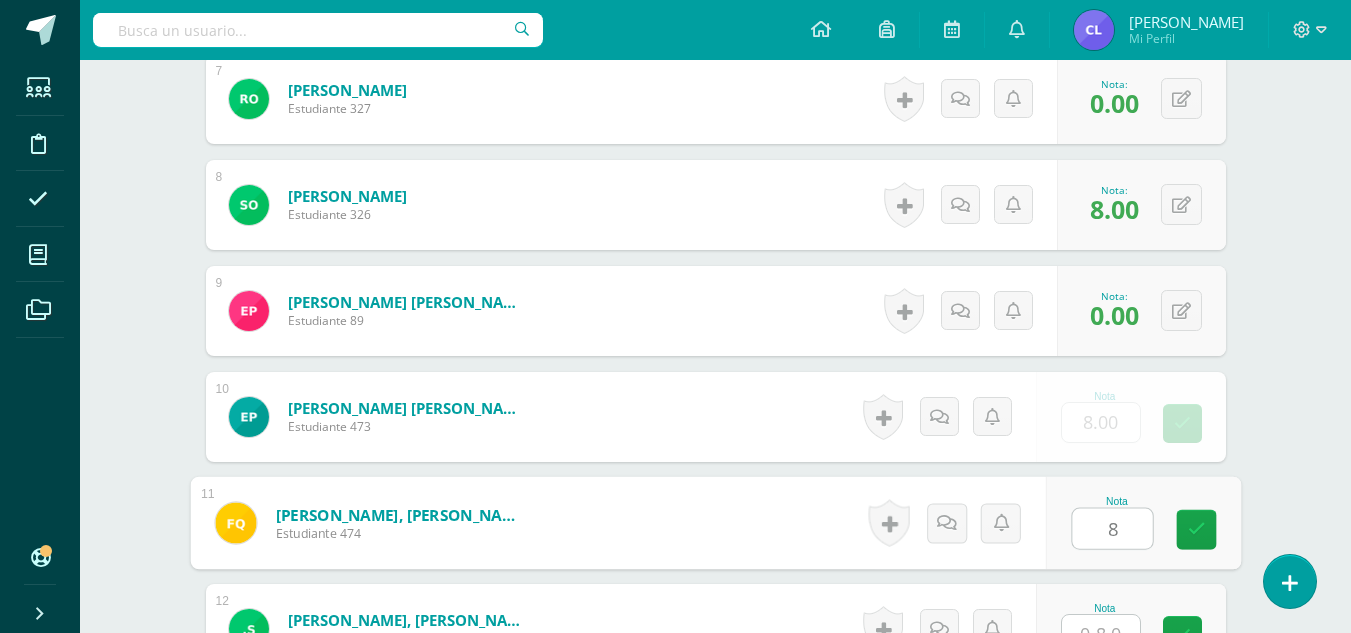 type on "8" 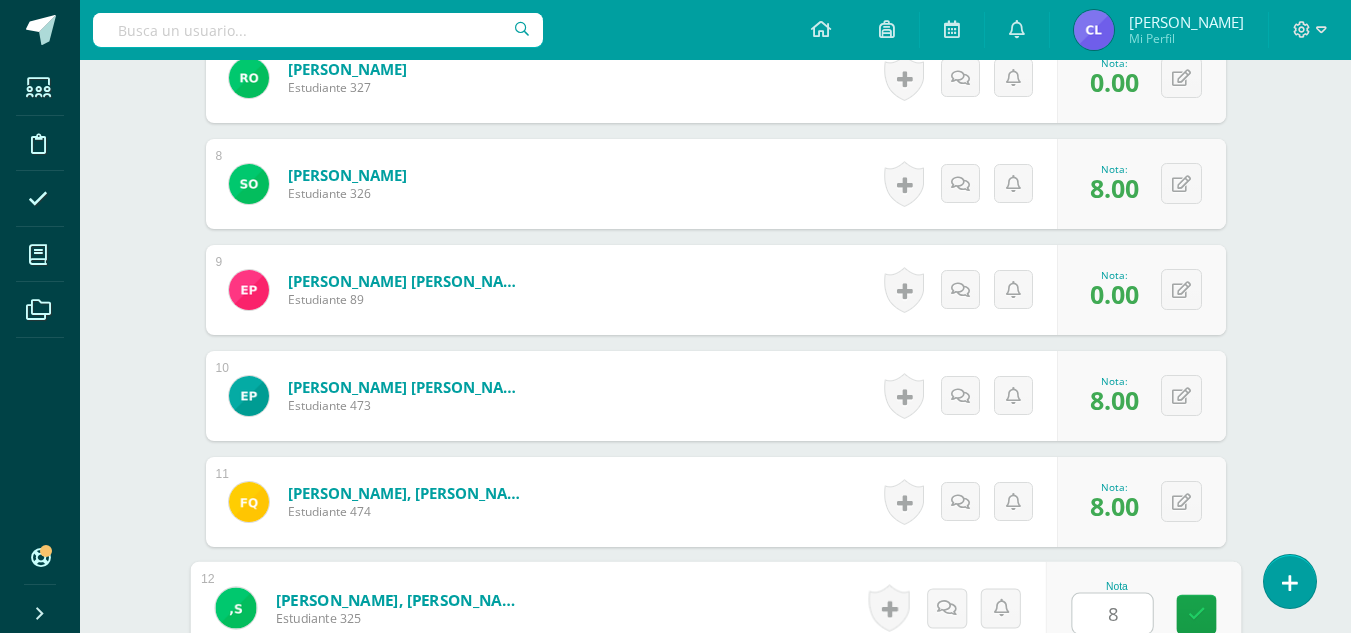 type on "8" 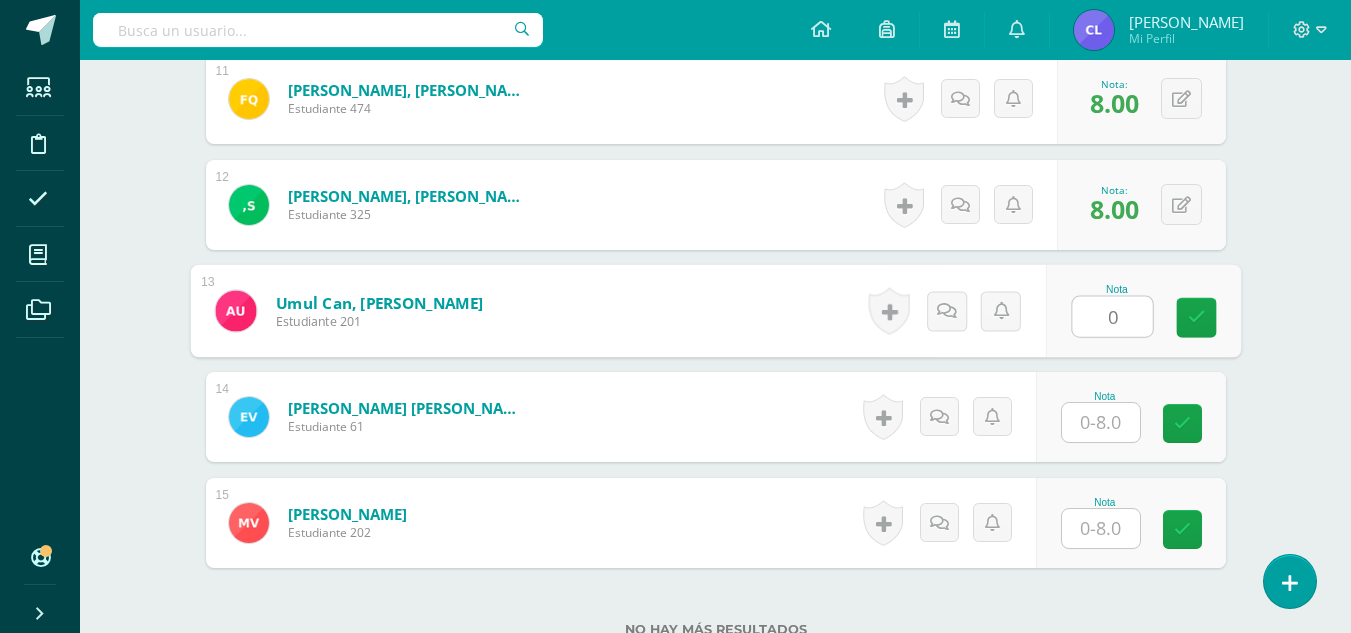 type on "0" 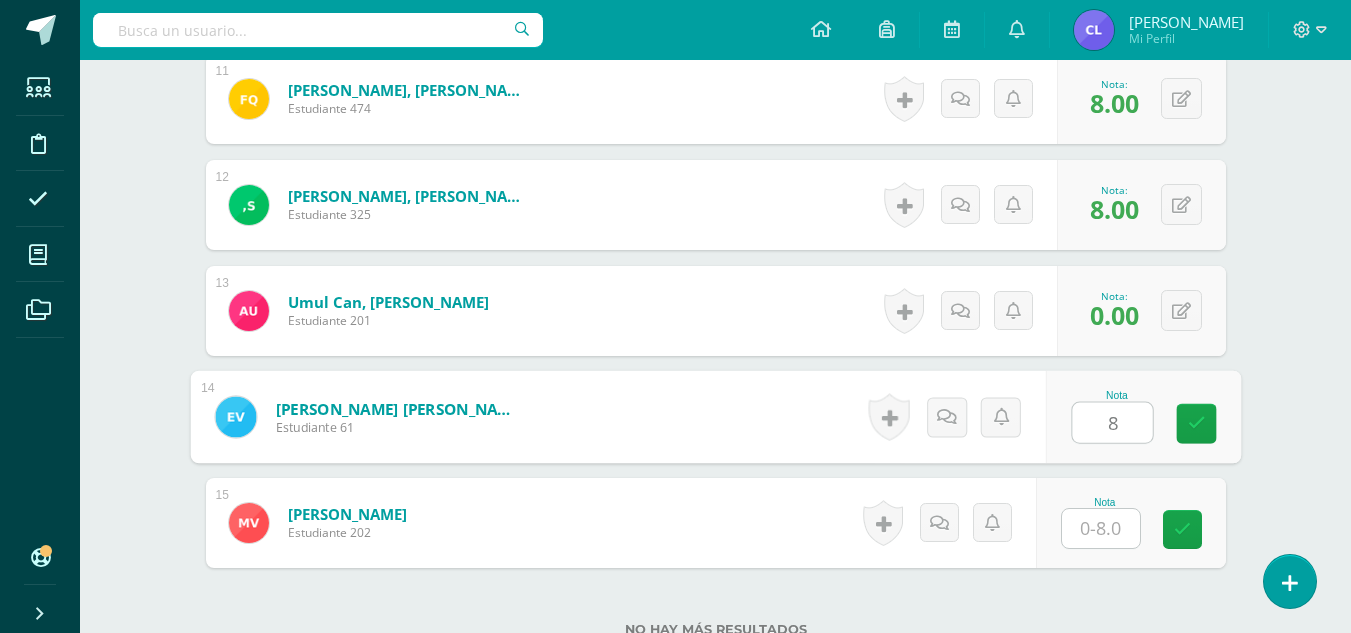 type on "8" 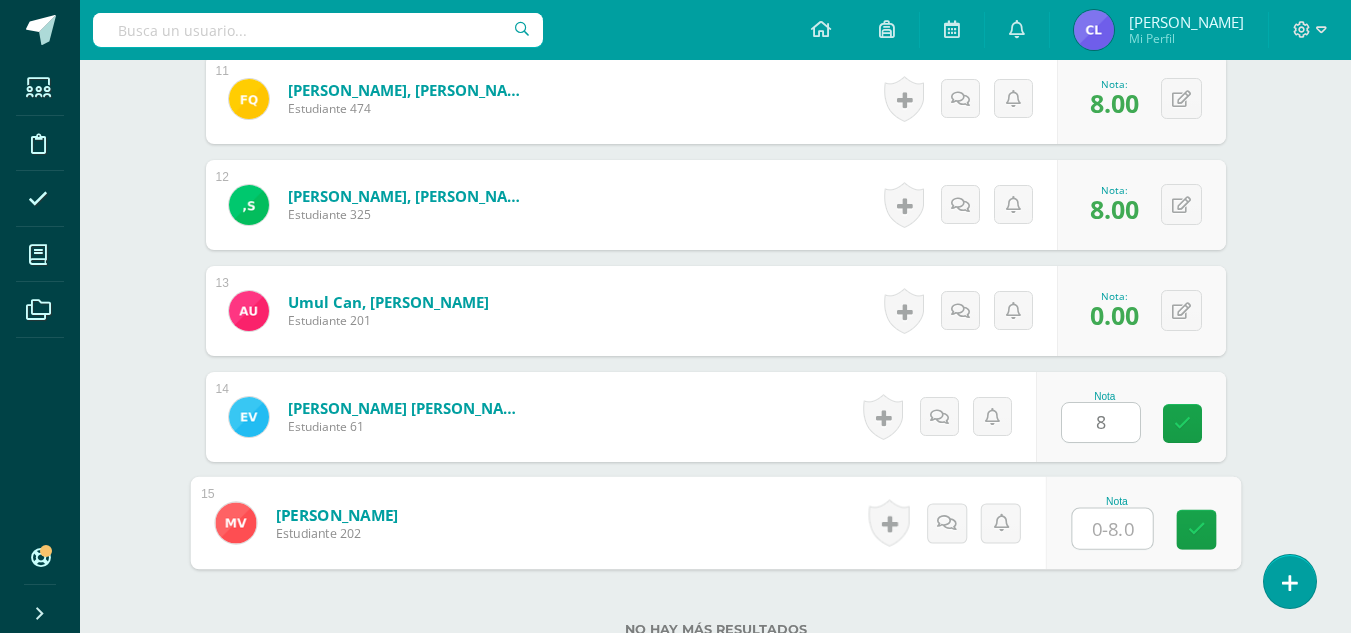 type on "8" 